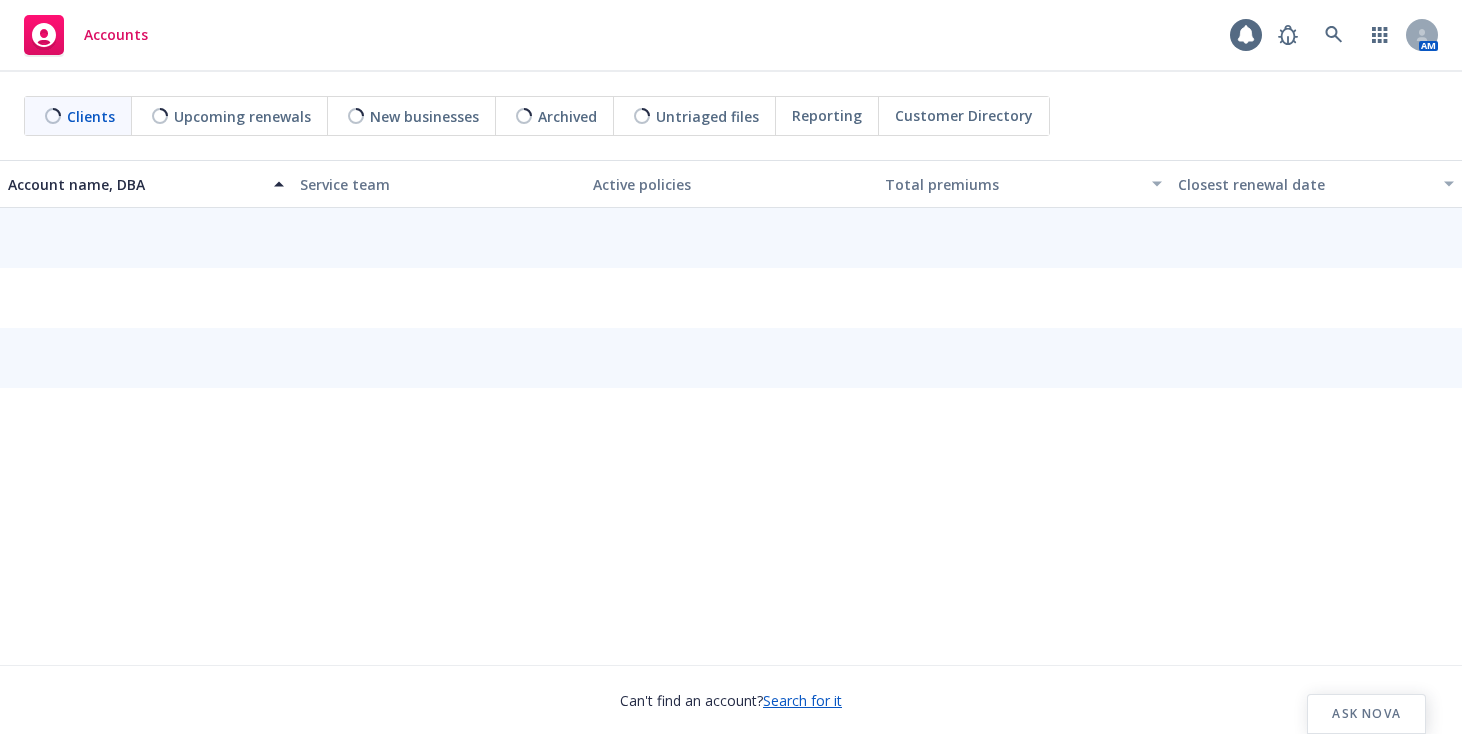 scroll, scrollTop: 0, scrollLeft: 0, axis: both 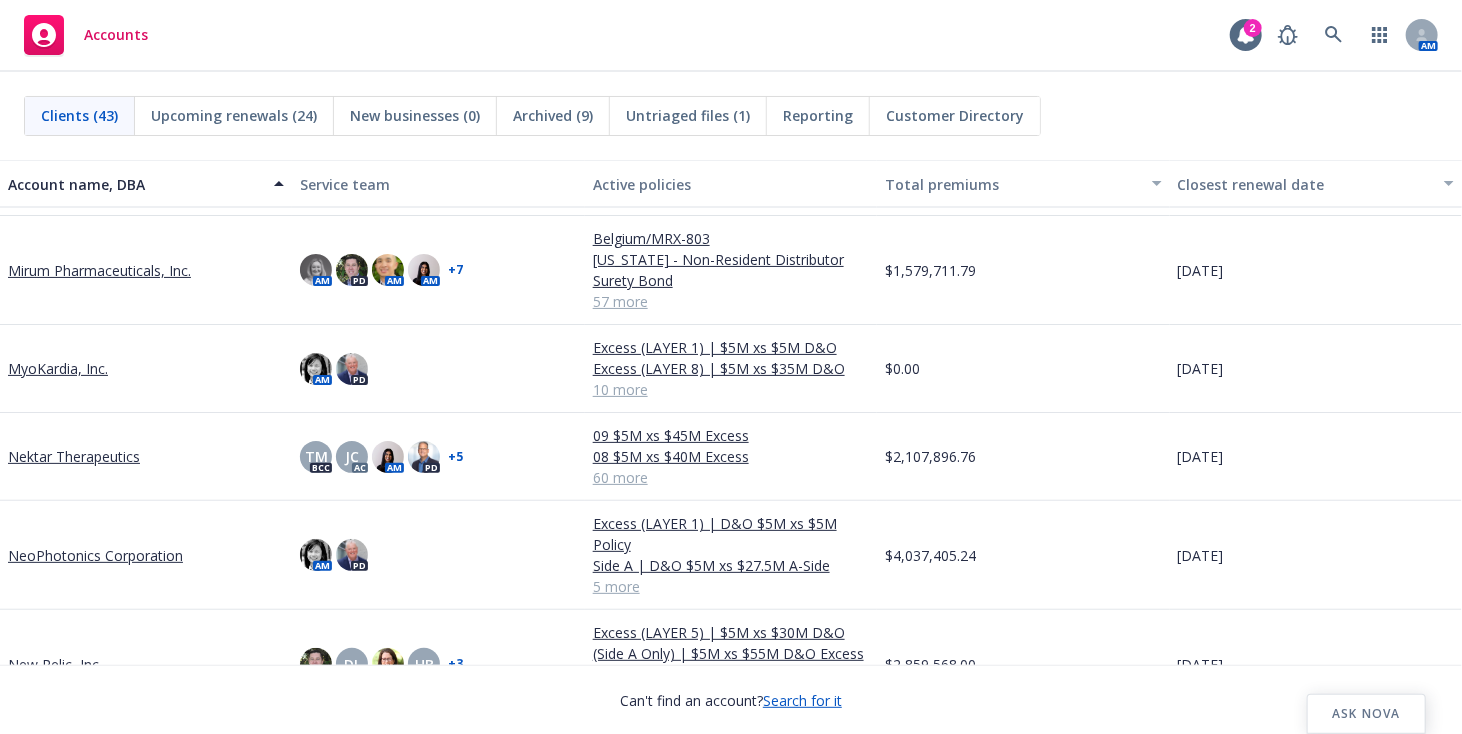 click on "Mirum Pharmaceuticals, Inc." at bounding box center [99, 270] 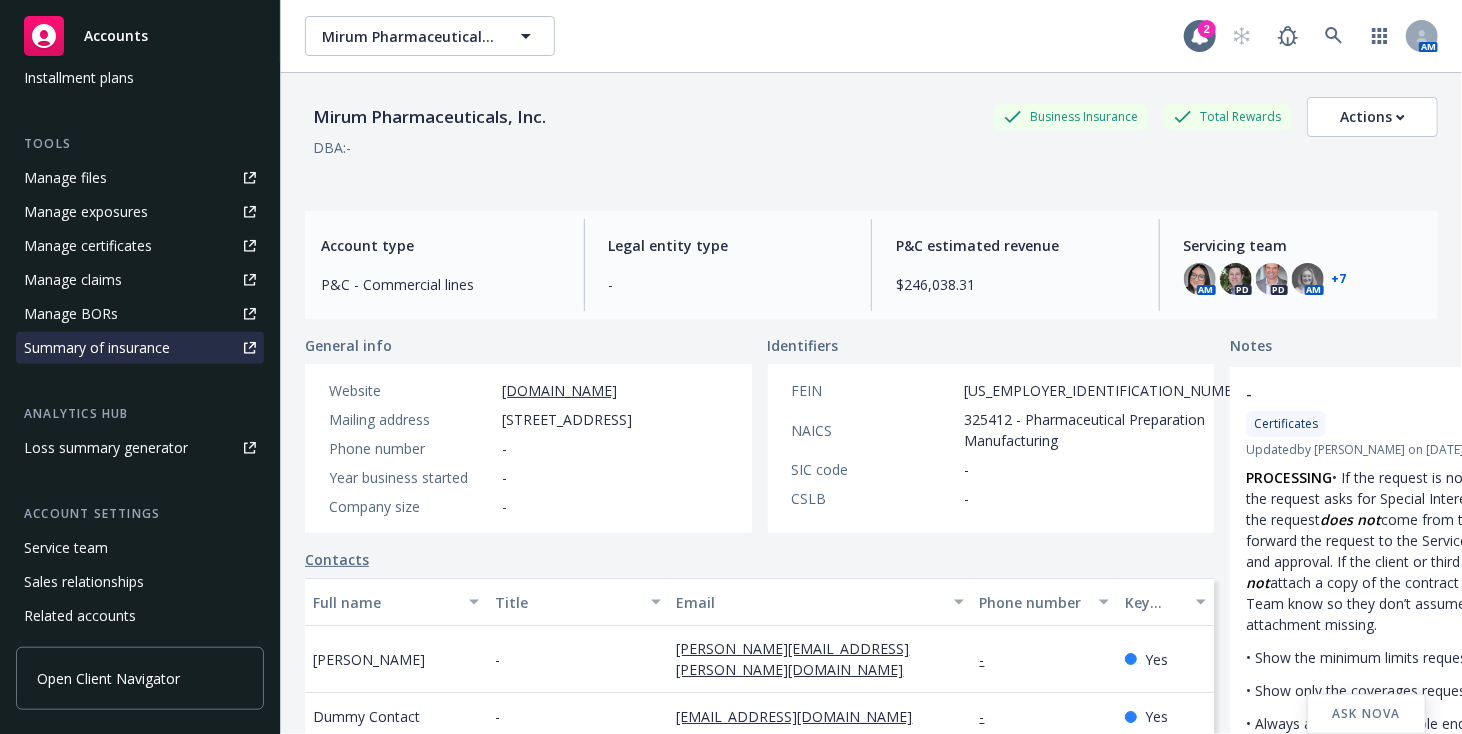 scroll, scrollTop: 568, scrollLeft: 0, axis: vertical 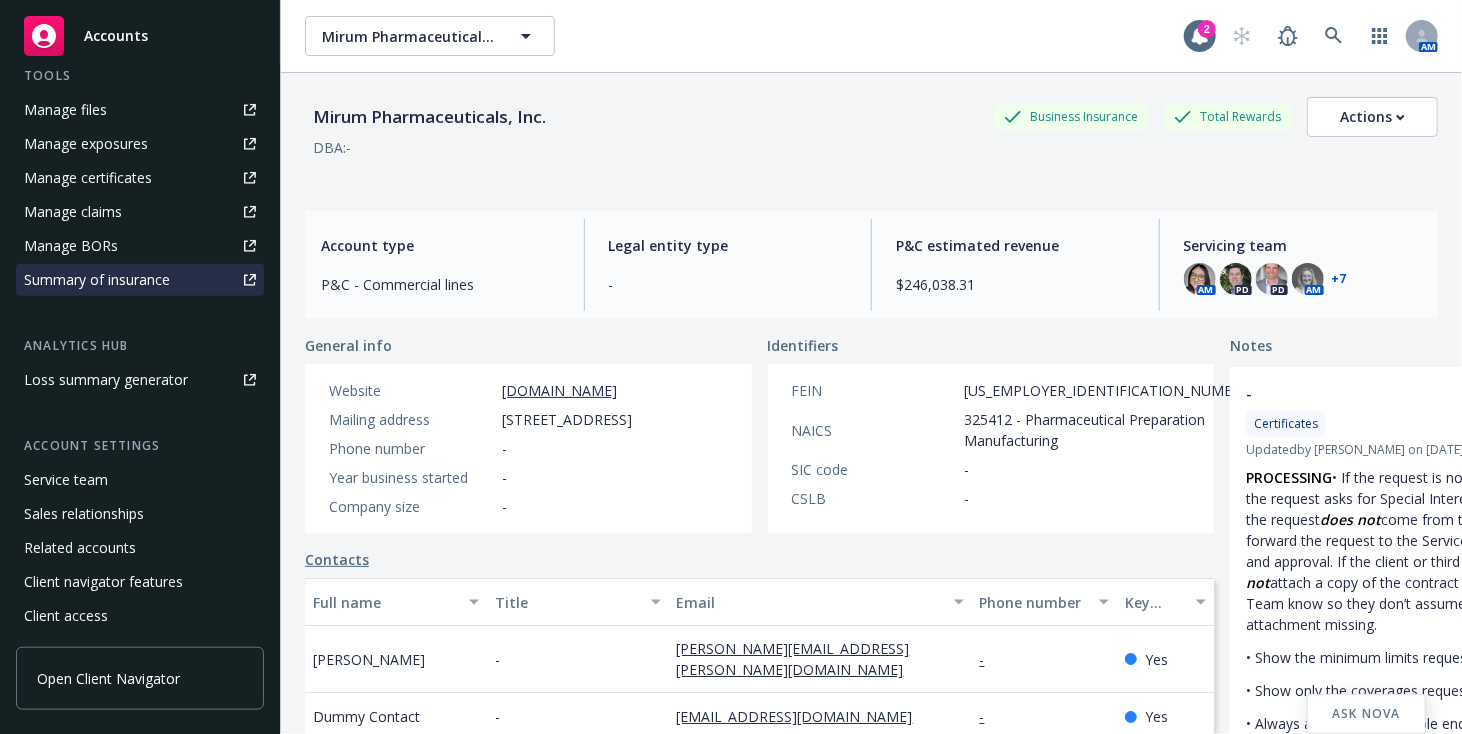 click on "Summary of insurance" at bounding box center [97, 280] 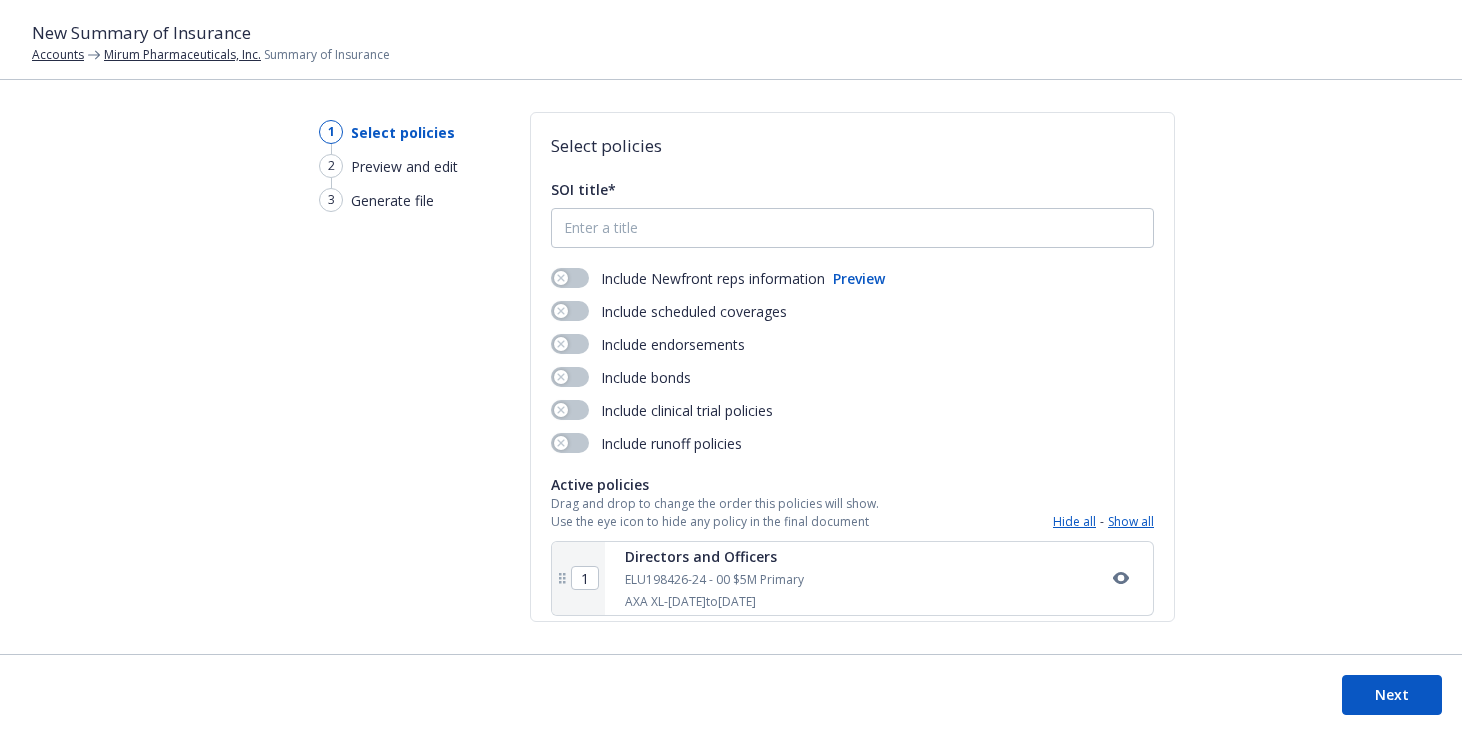 scroll, scrollTop: 0, scrollLeft: 0, axis: both 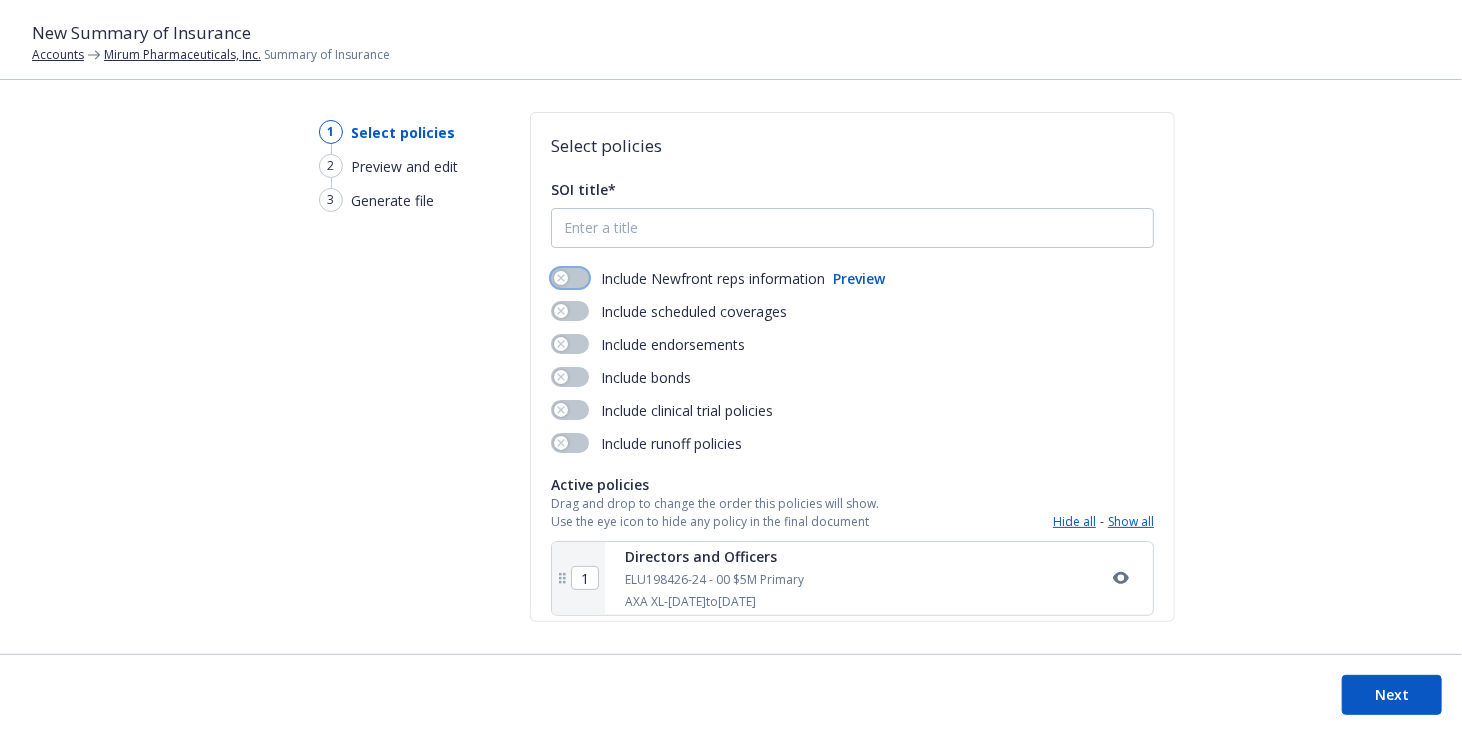 click at bounding box center (570, 278) 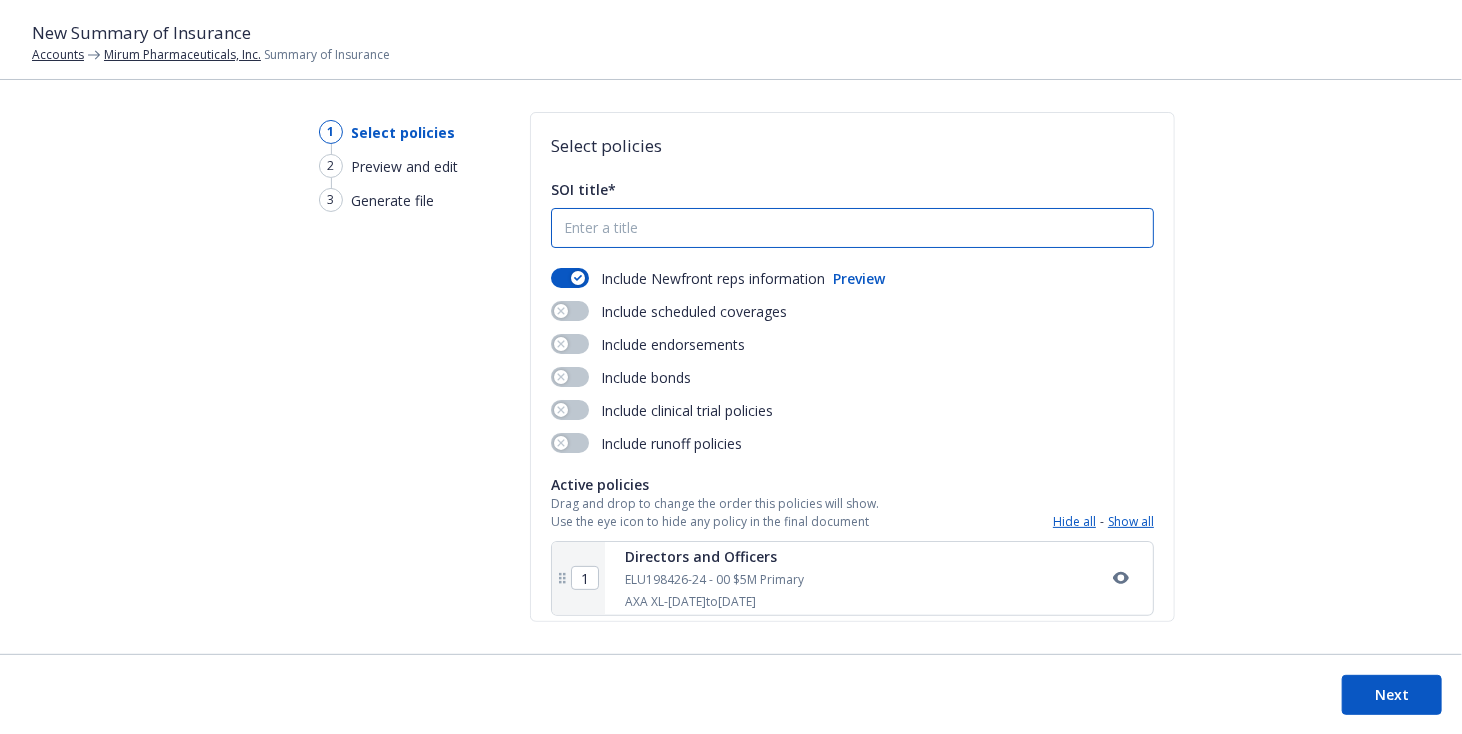 click on "SOI title*" at bounding box center [852, 228] 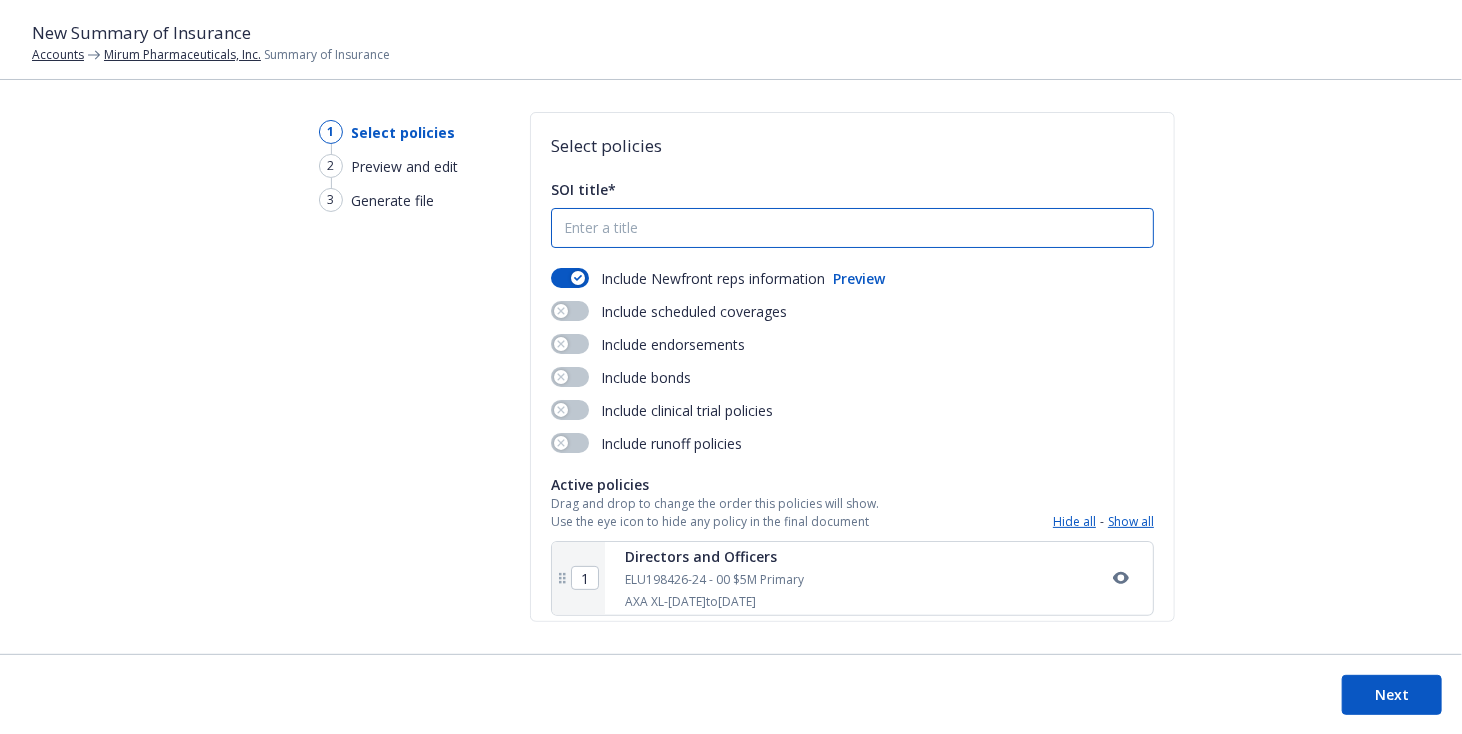 type on "M" 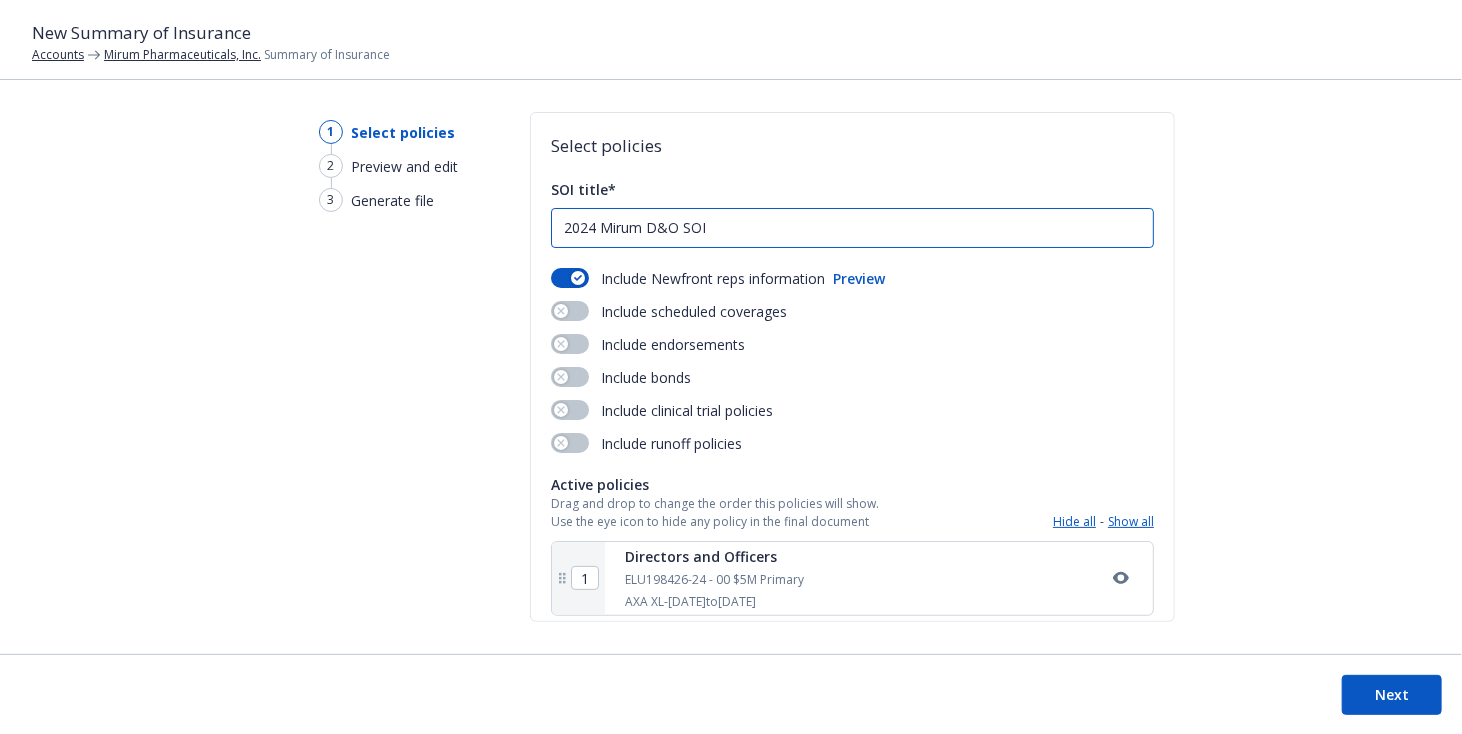 type on "2024 Mirum D&O SOI" 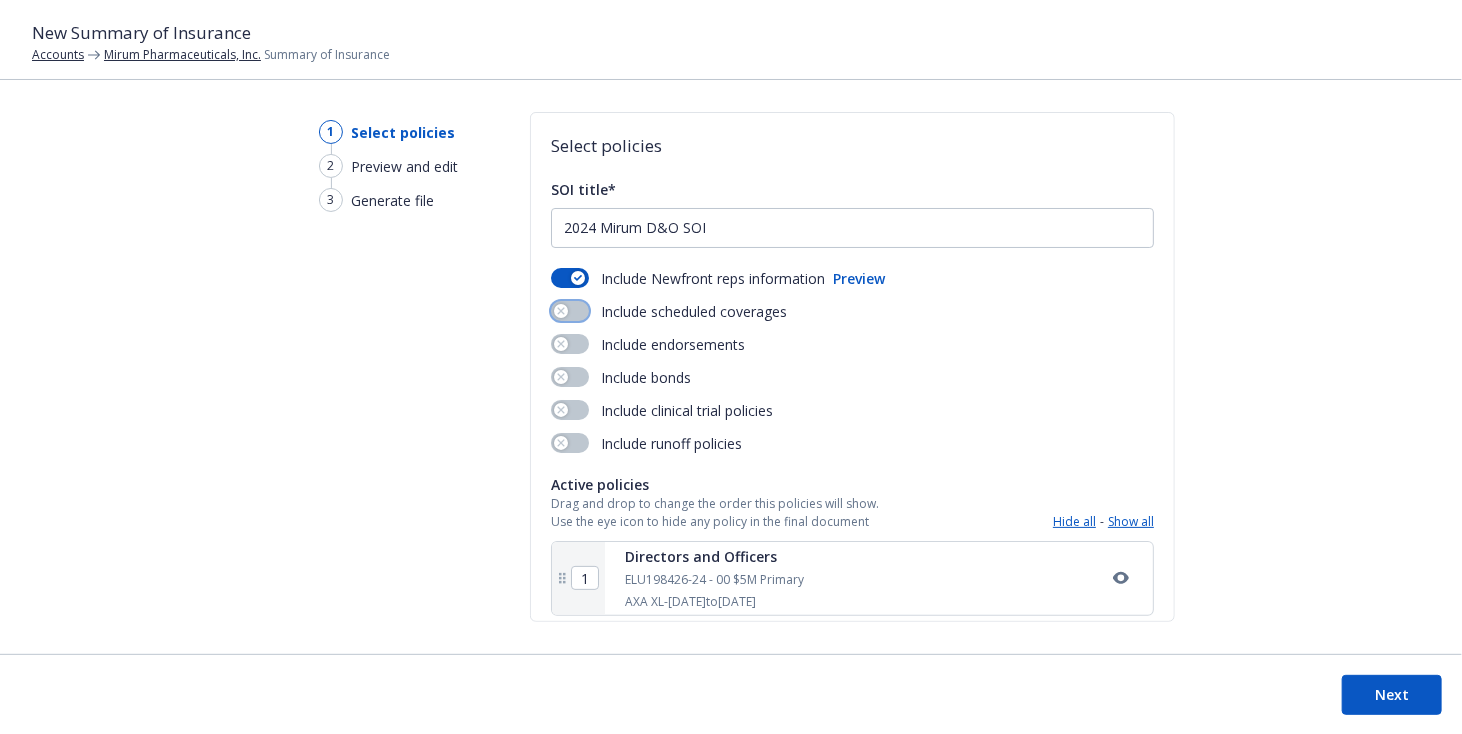 click 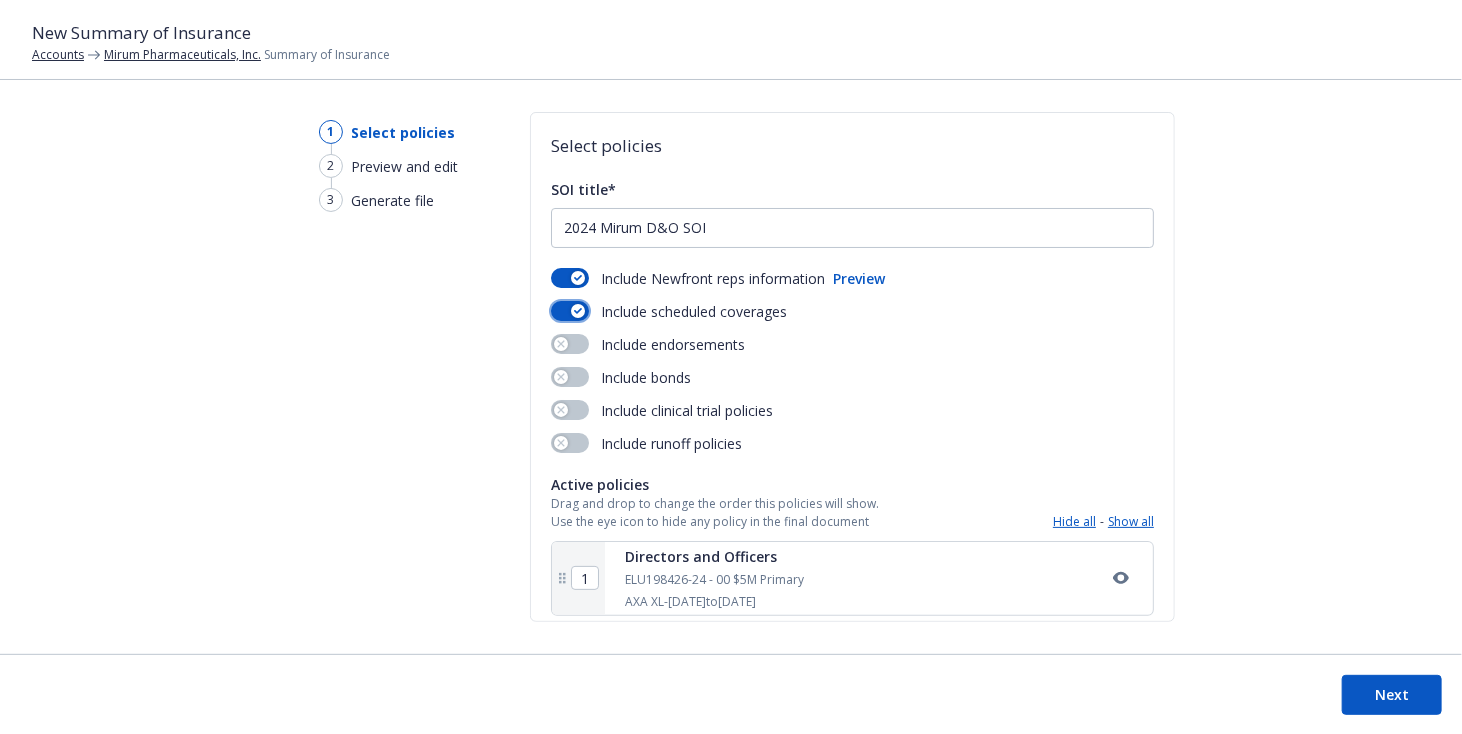 click on "Directors and Officers ELU198426-24 - 00 $5M Primary  AXA XL  -  [DATE]  to  [DATE]" at bounding box center [879, 578] 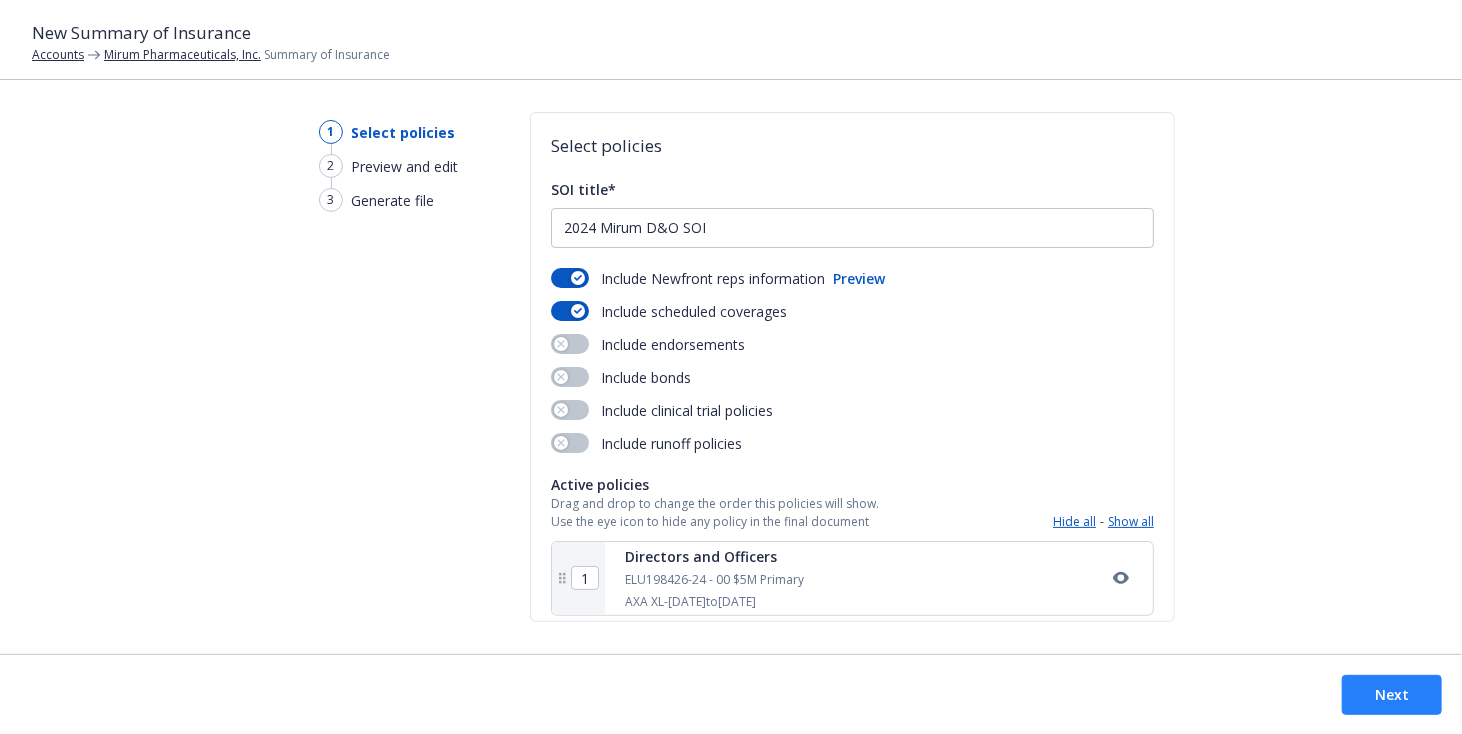 click on "Next" at bounding box center [1392, 695] 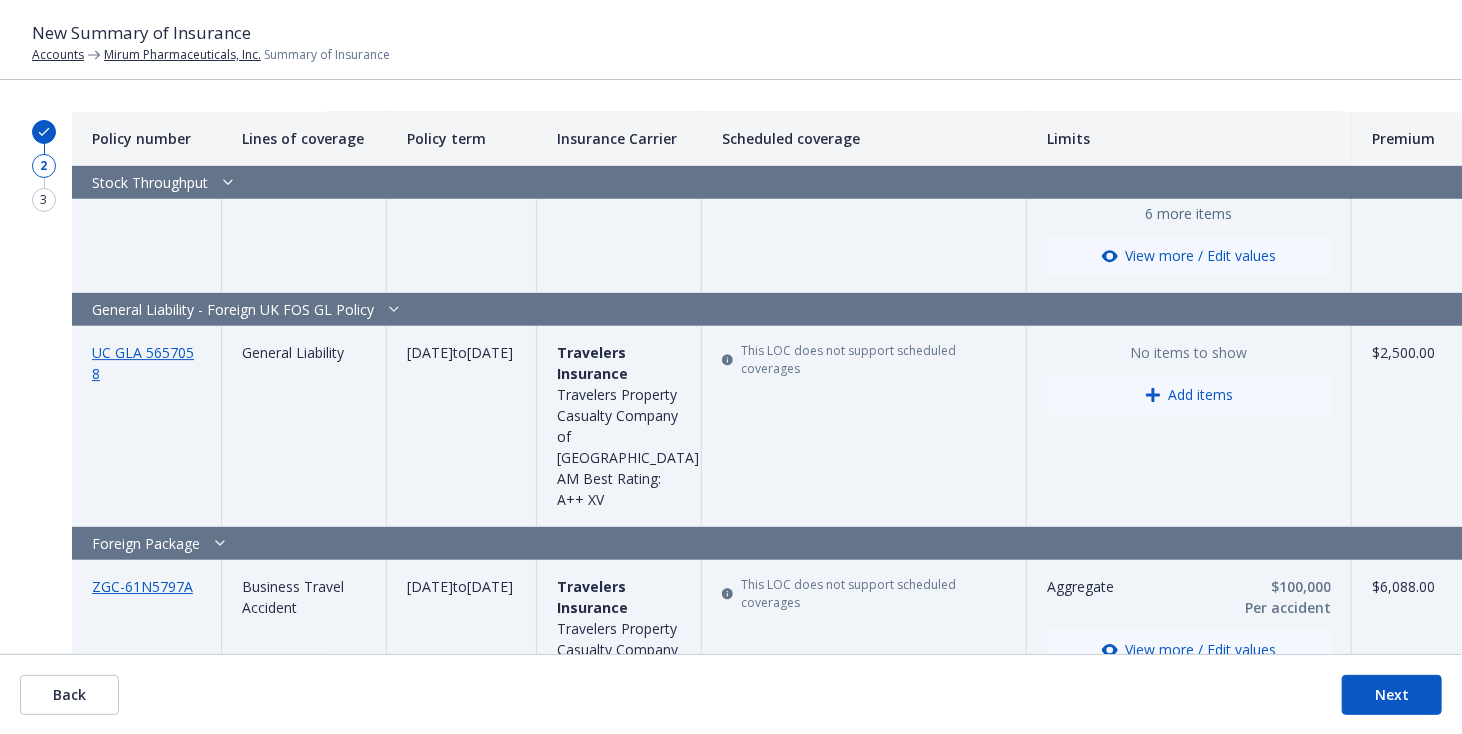 scroll, scrollTop: 2400, scrollLeft: 0, axis: vertical 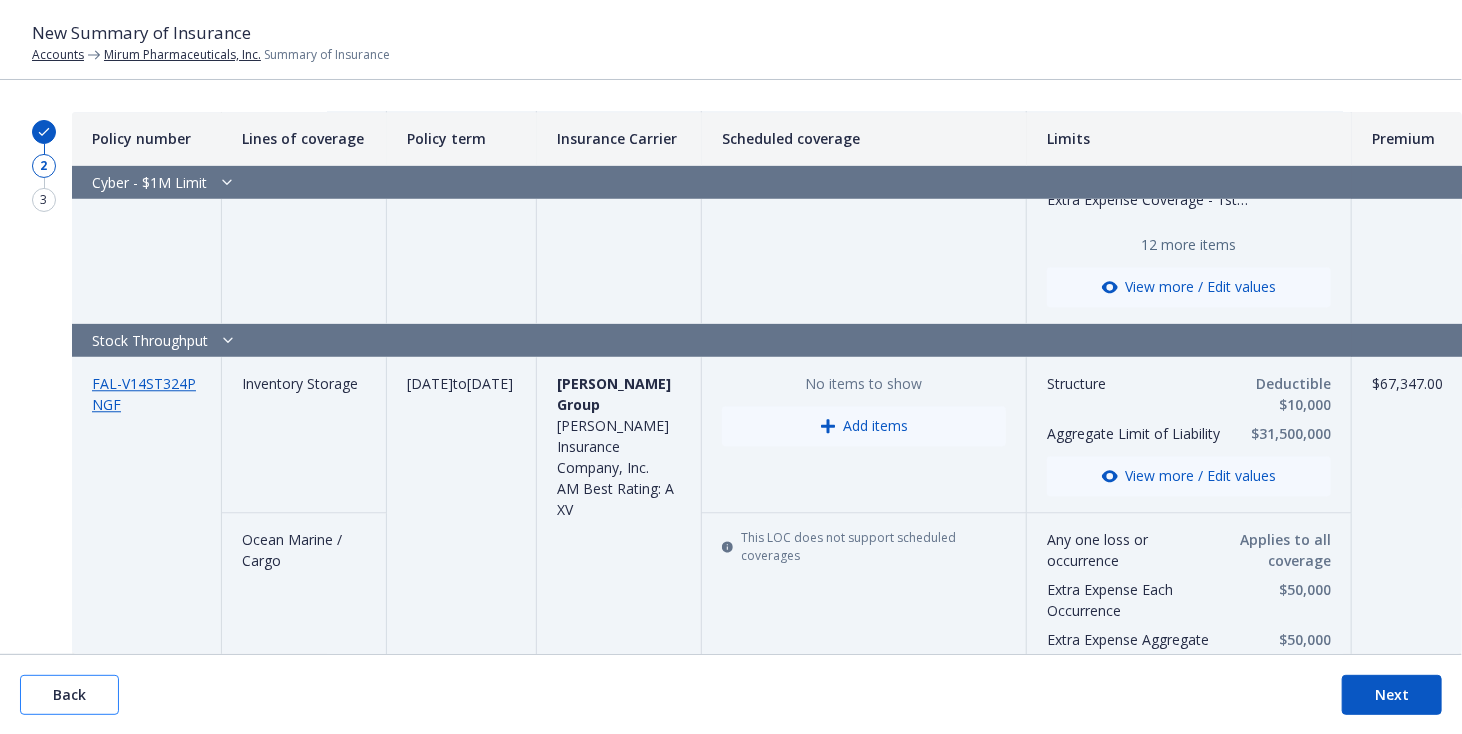 click on "Back" at bounding box center (69, 695) 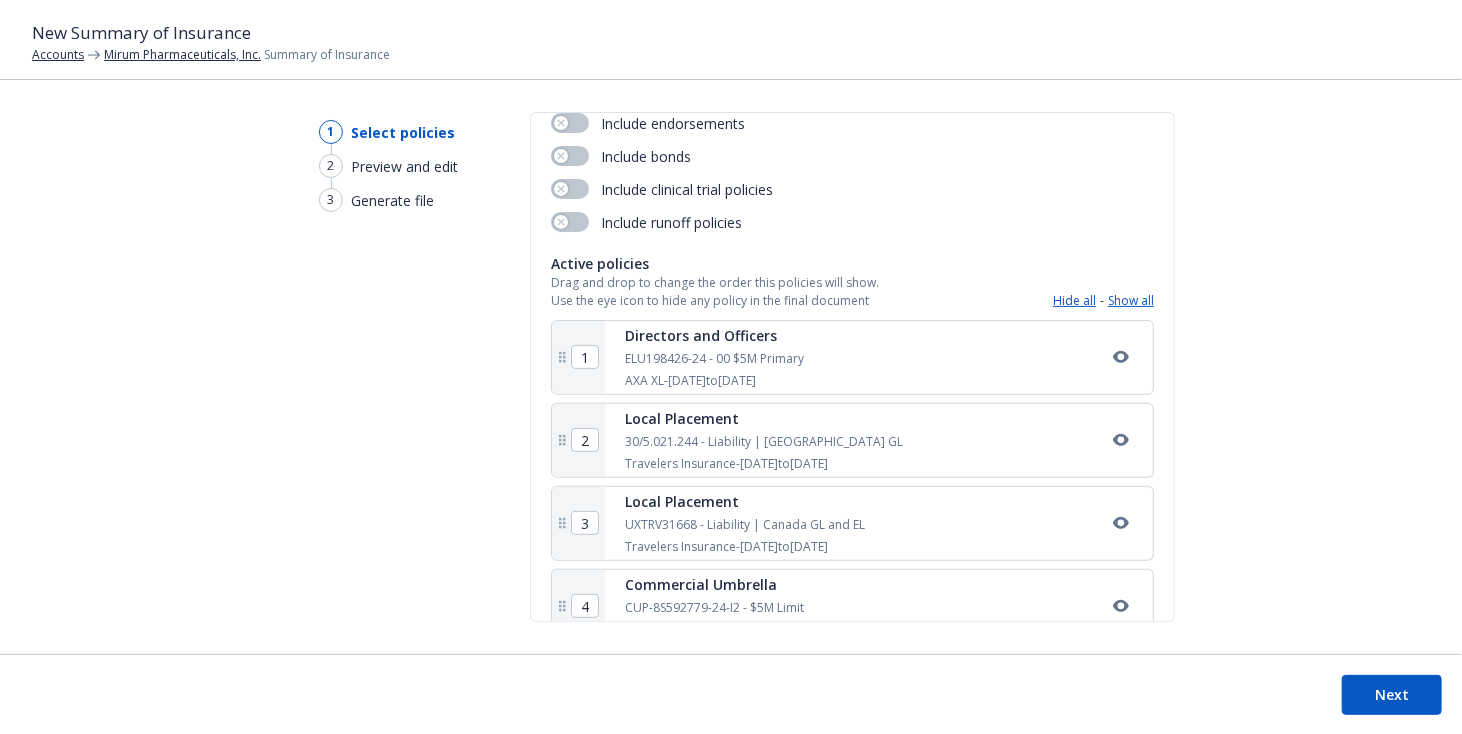 scroll, scrollTop: 300, scrollLeft: 0, axis: vertical 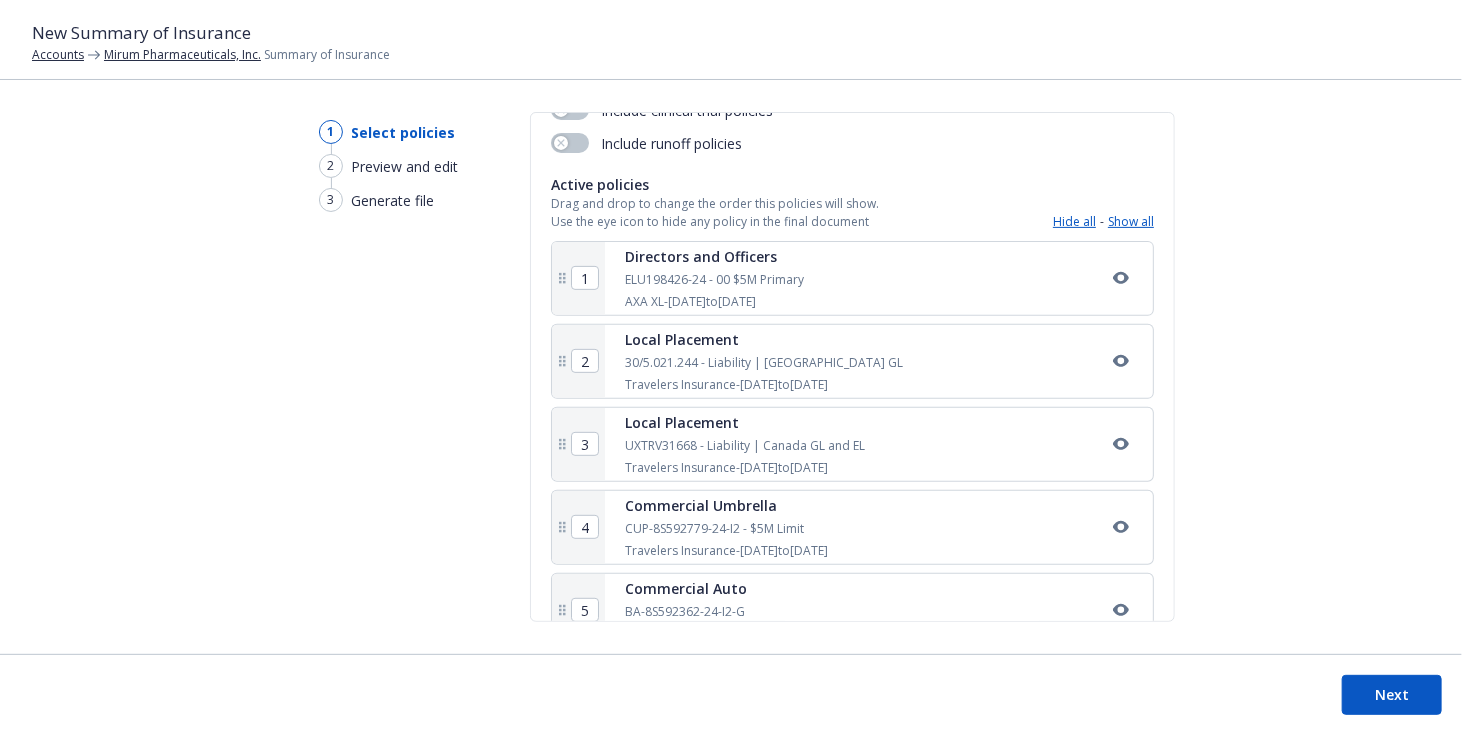 click on "AXA XL  -  [DATE]  to  [DATE]" at bounding box center [714, 302] 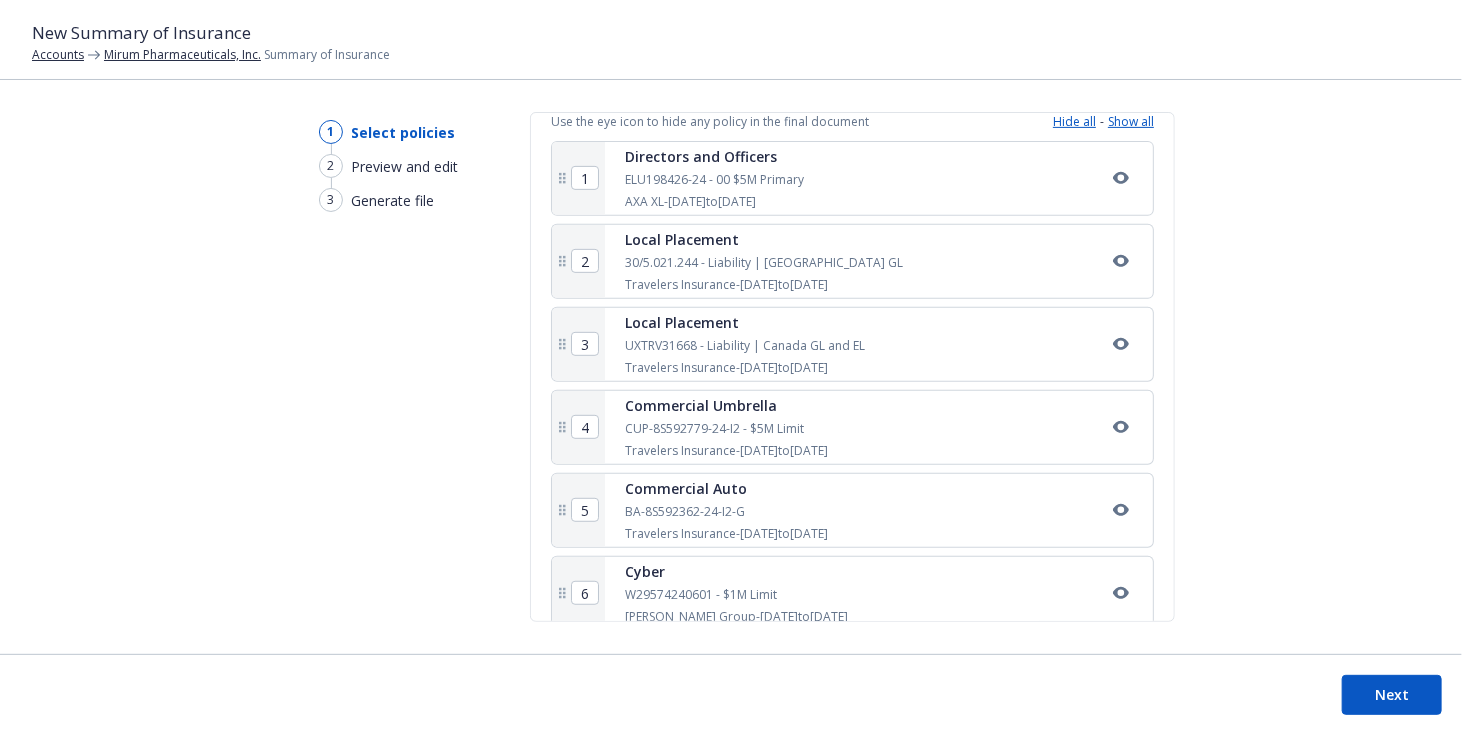scroll, scrollTop: 500, scrollLeft: 0, axis: vertical 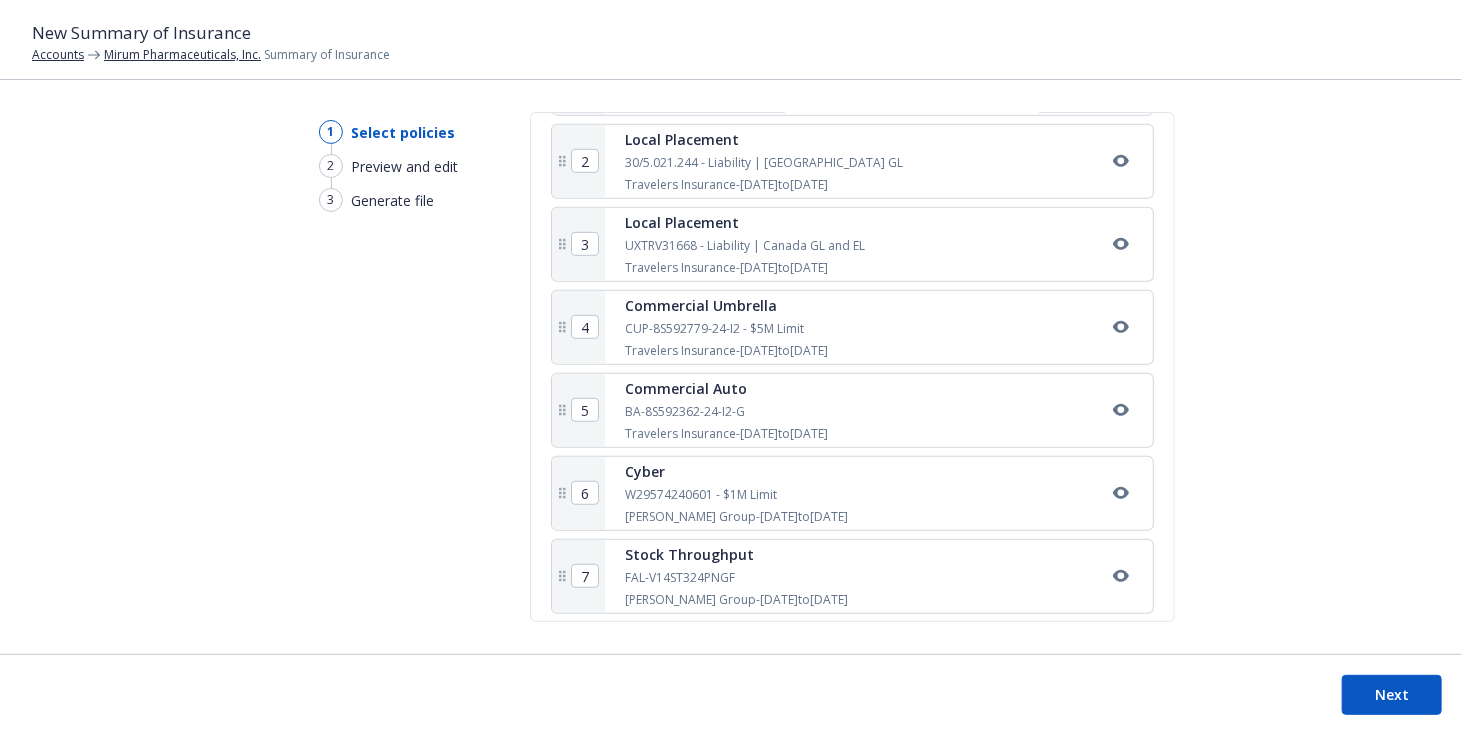 click on "Commercial Umbrella CUP-8S592779-24-I2 - $5M Limit Travelers Insurance  -  [DATE]  to  [DATE]" at bounding box center [726, 327] 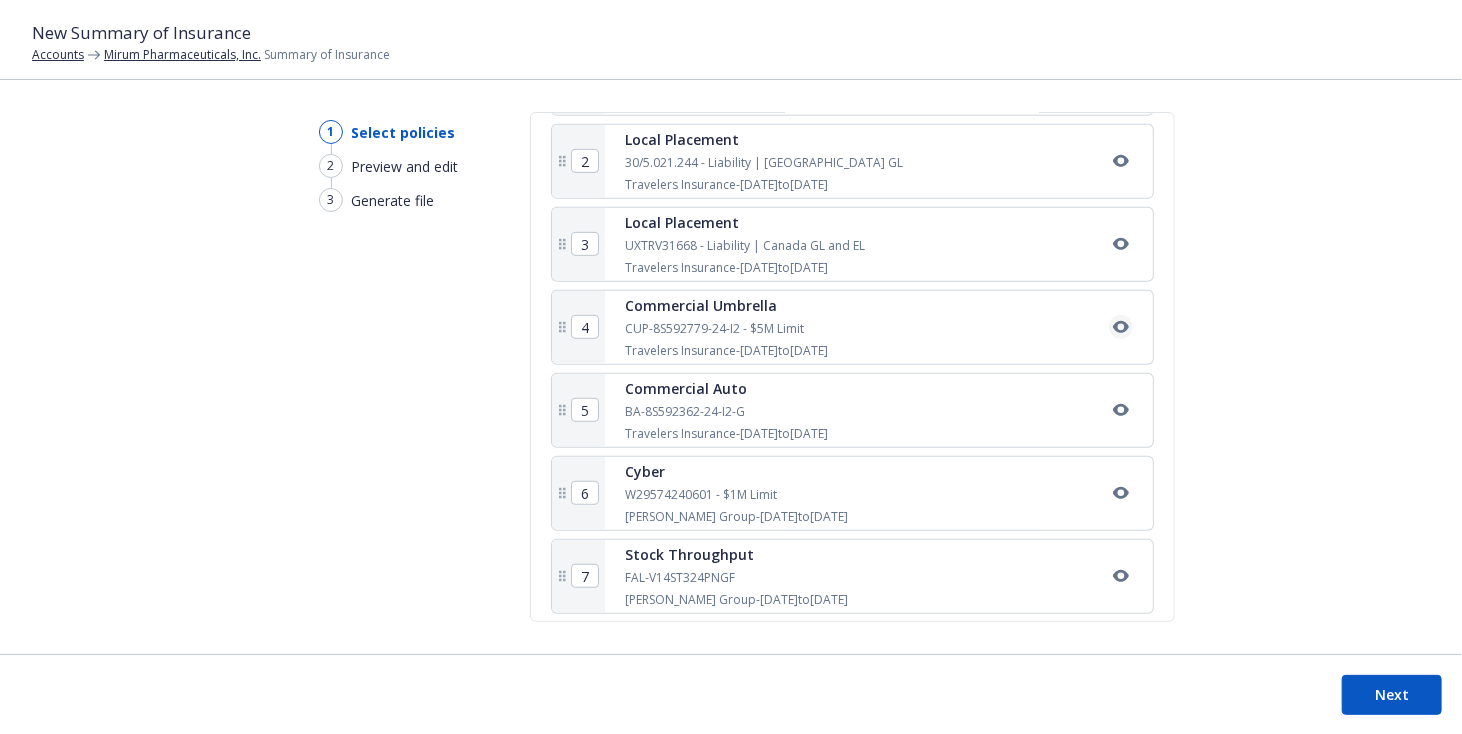 click 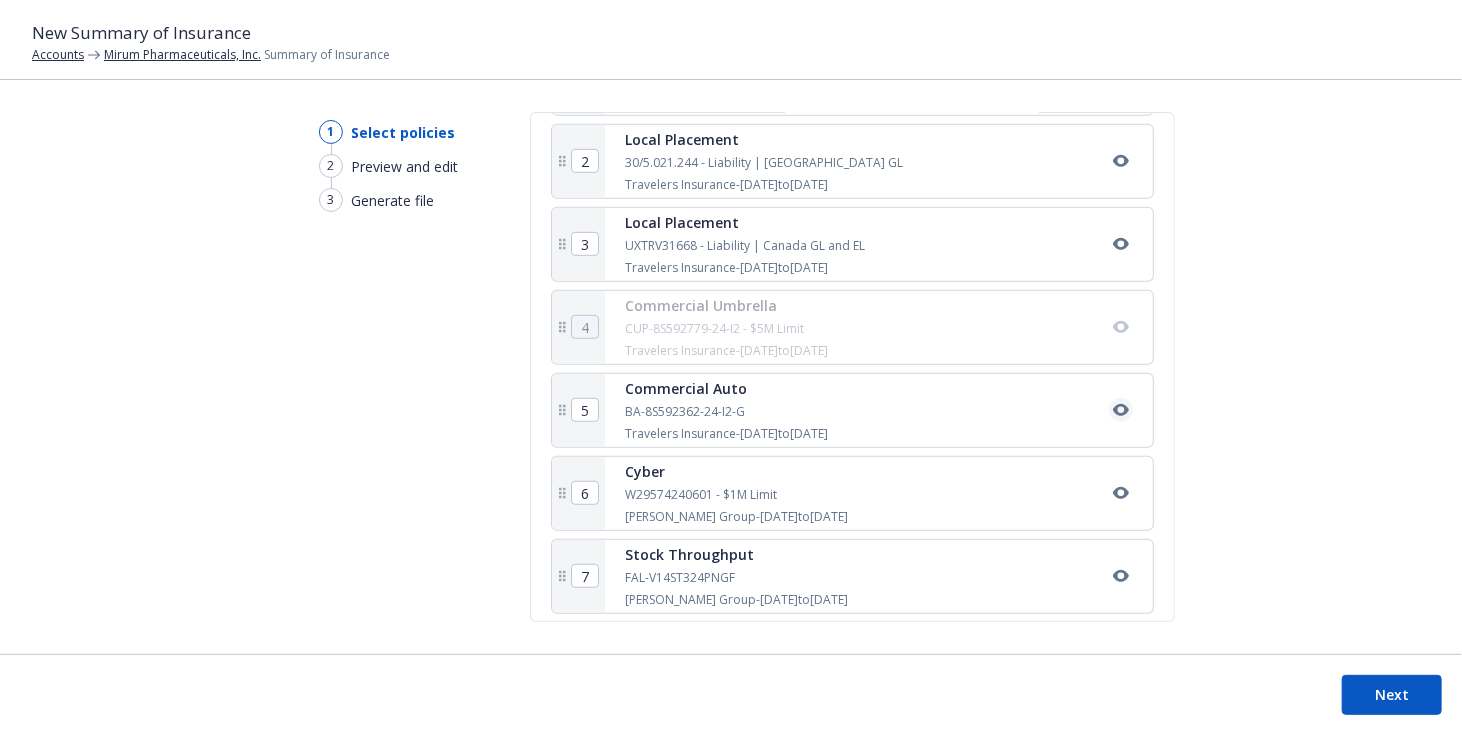 click 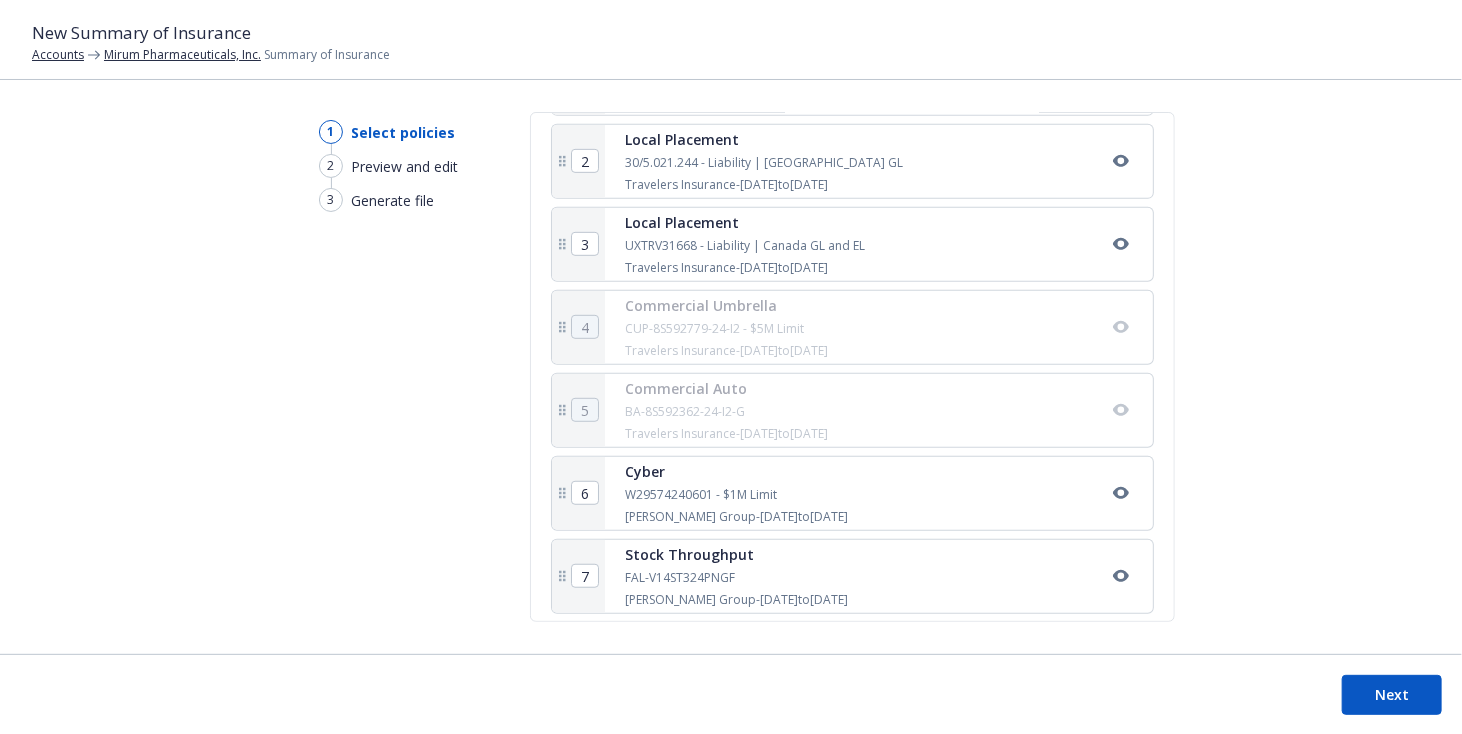 click on "Cyber W29574240601 - $1M Limit [PERSON_NAME] Group  -  [DATE]  to  [DATE]" at bounding box center (879, 493) 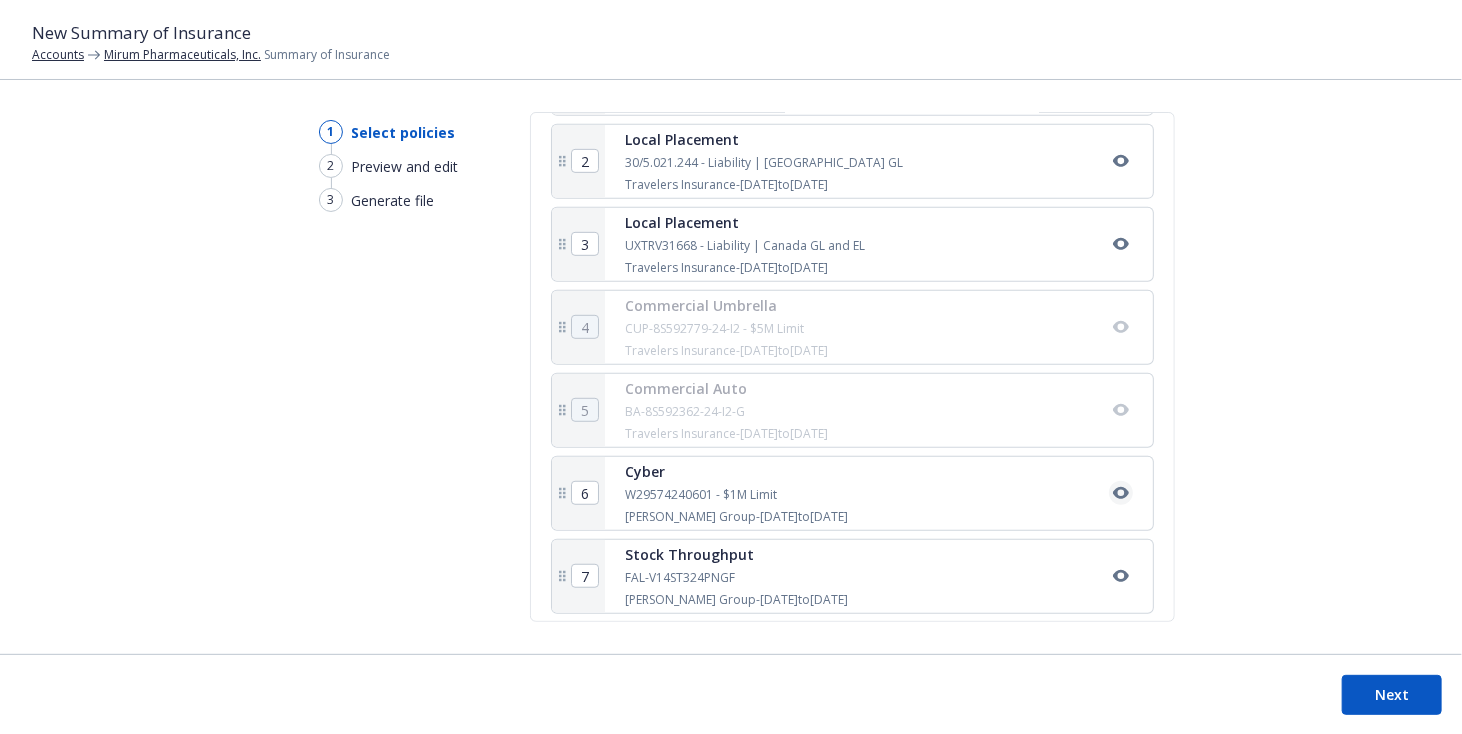 click at bounding box center [1121, 493] 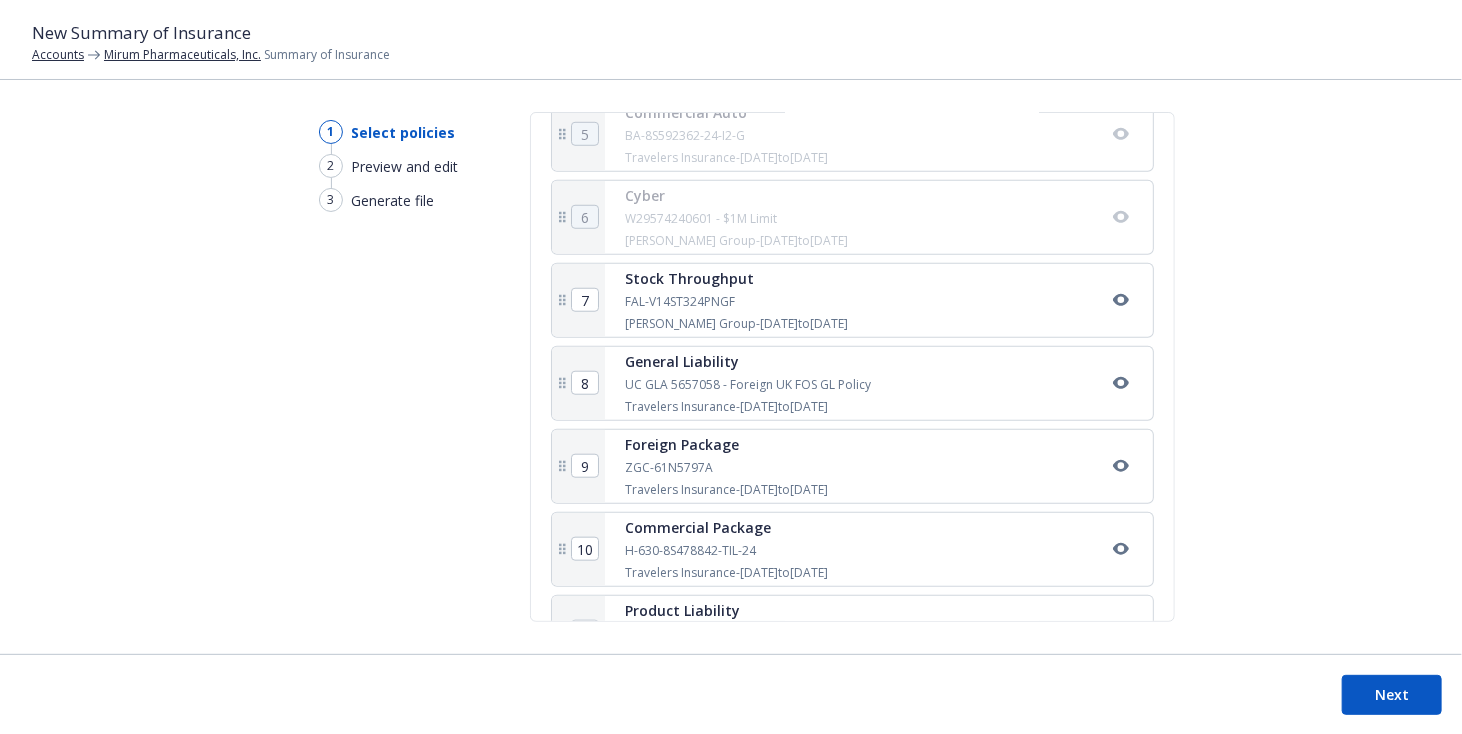 scroll, scrollTop: 800, scrollLeft: 0, axis: vertical 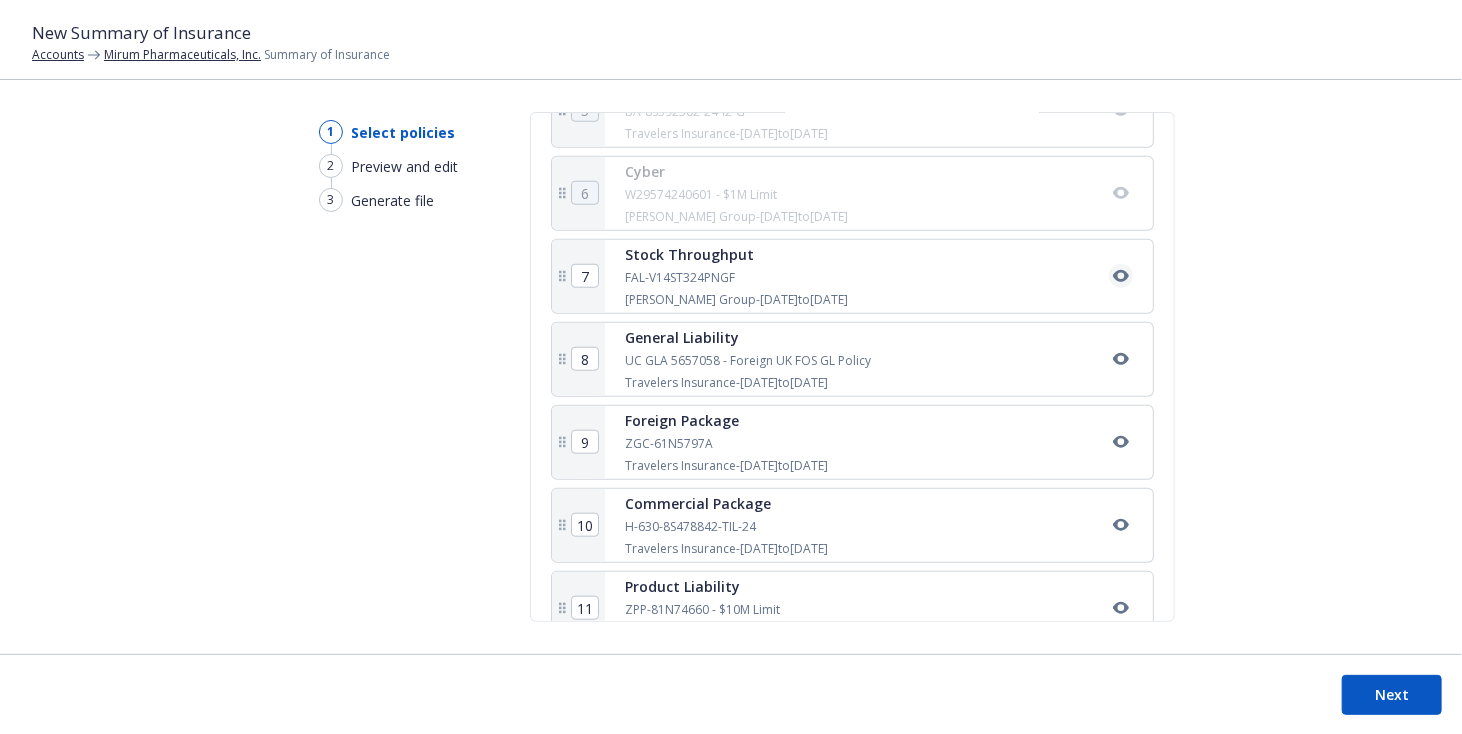 click at bounding box center [1121, 276] 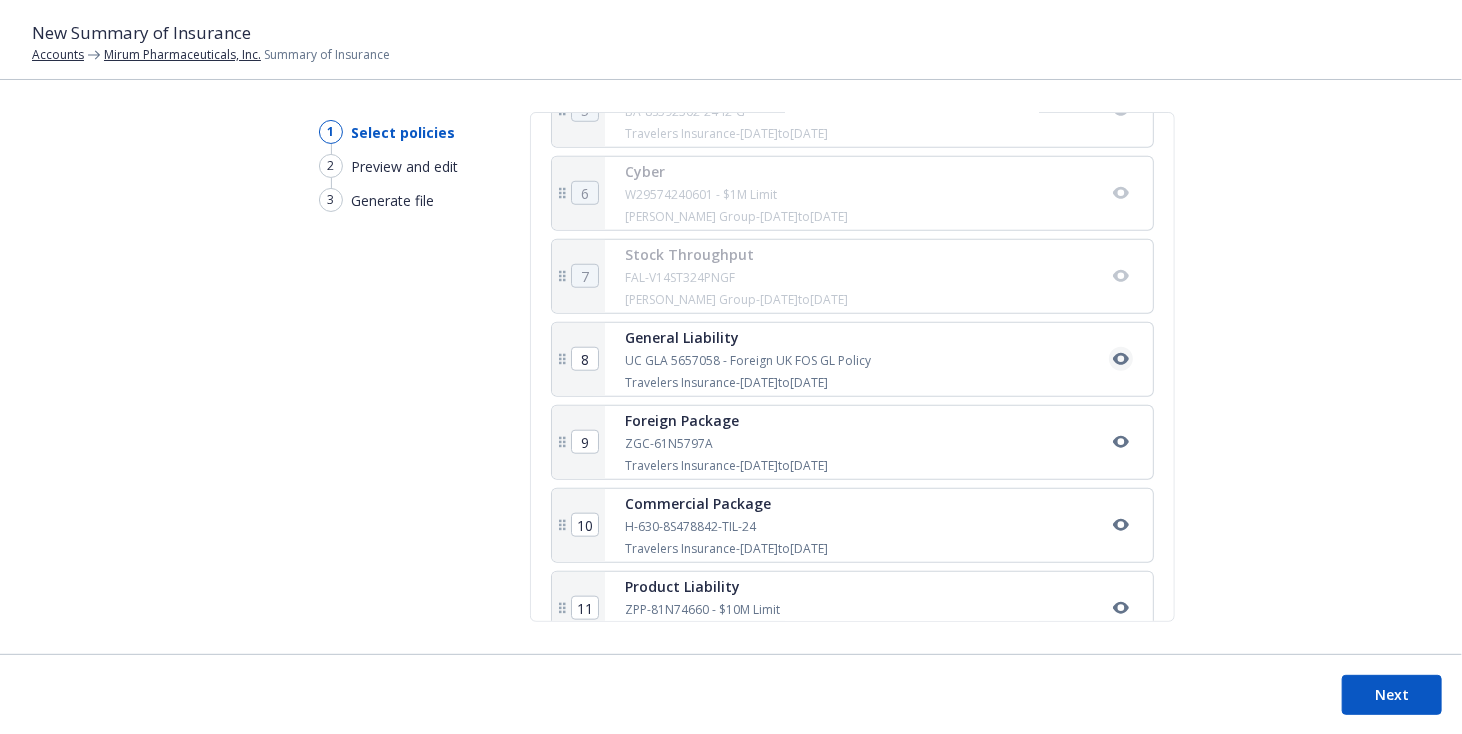 click at bounding box center (1121, 359) 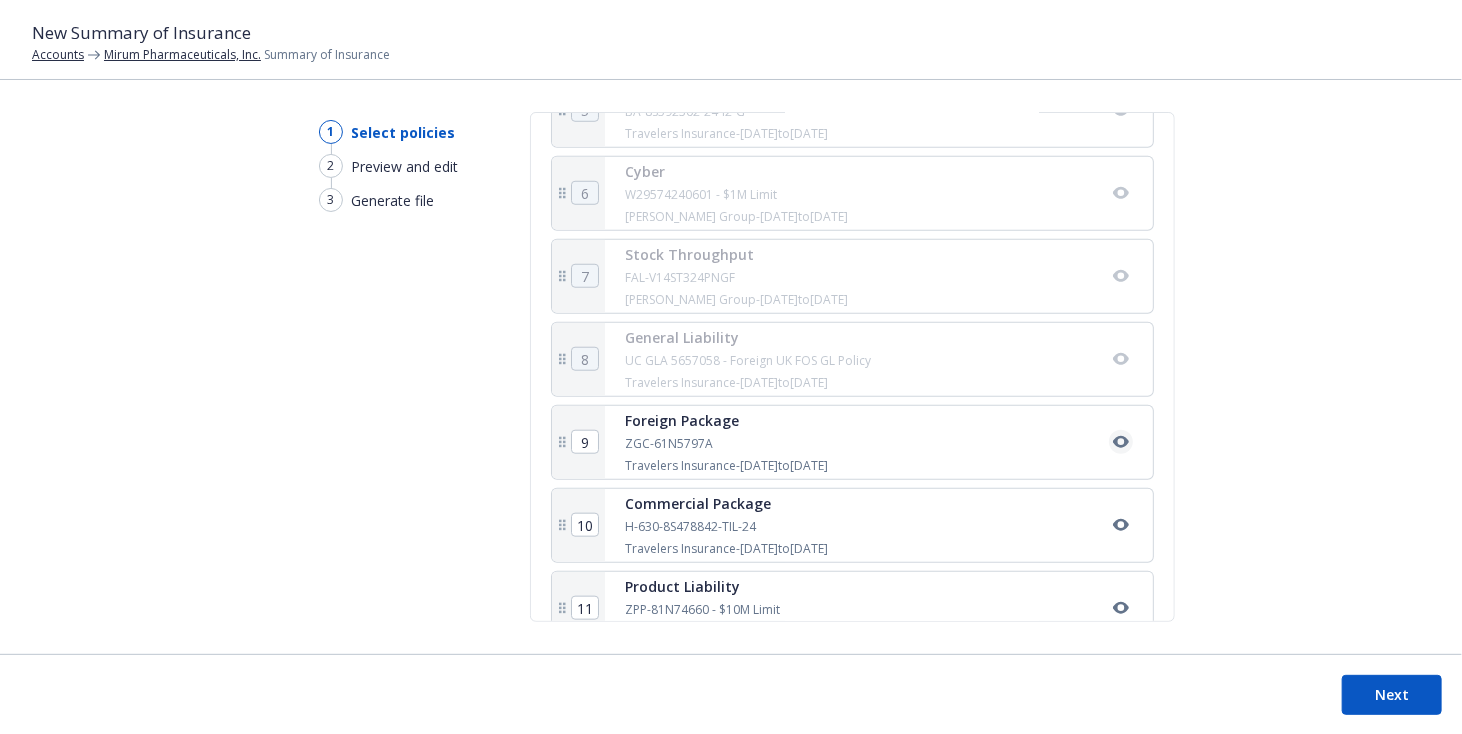 click 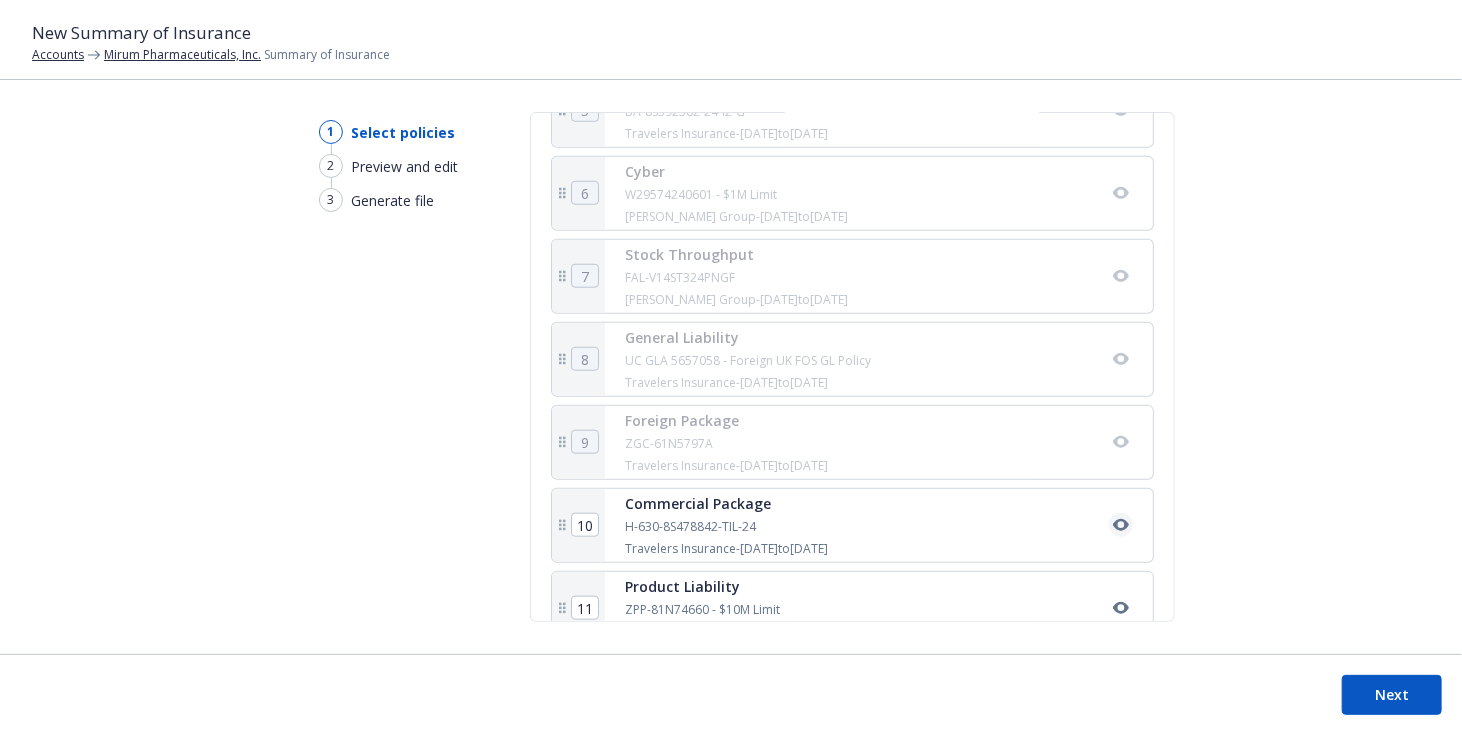 click 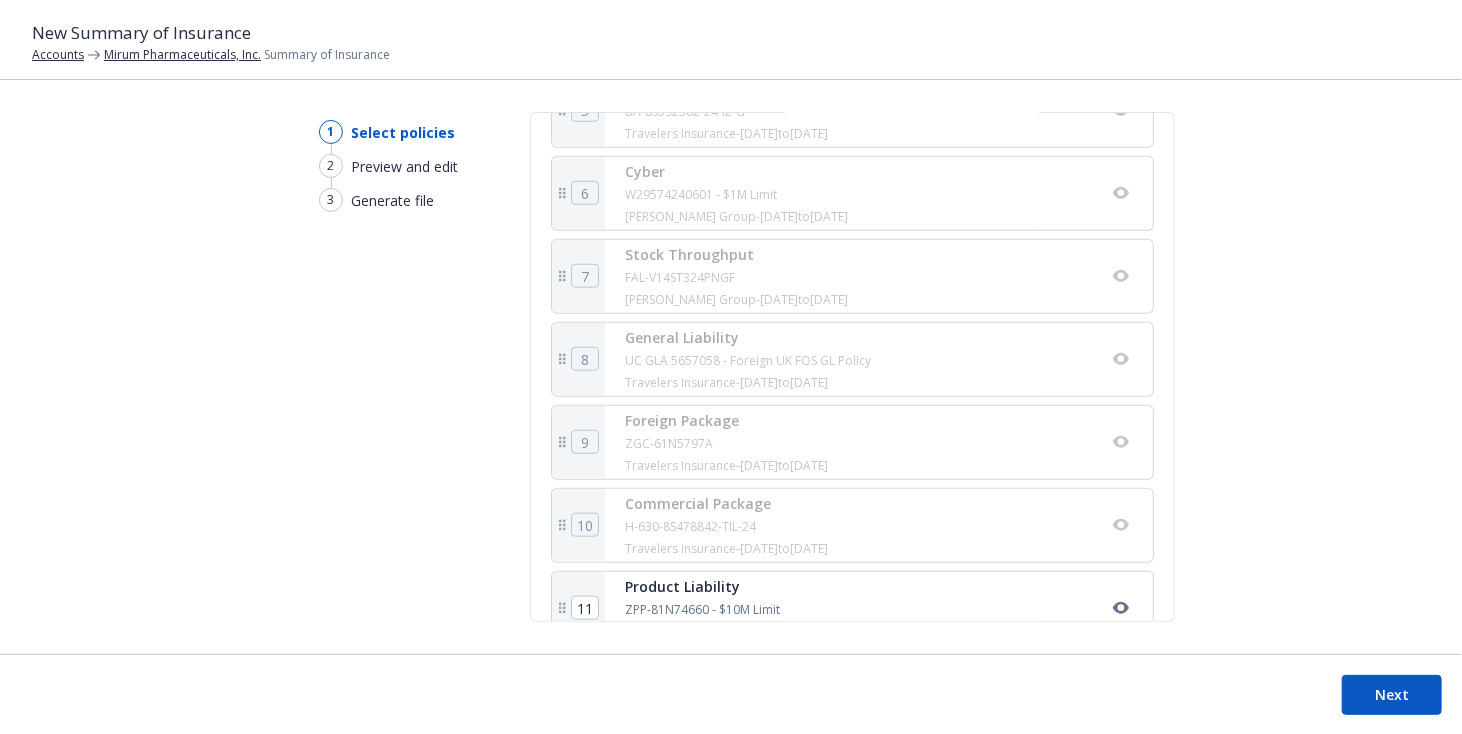 click on "Product Liability ZPP-81N74660 - $10M Limit Travelers Insurance  -  [DATE]  to  [DATE]" at bounding box center (879, 608) 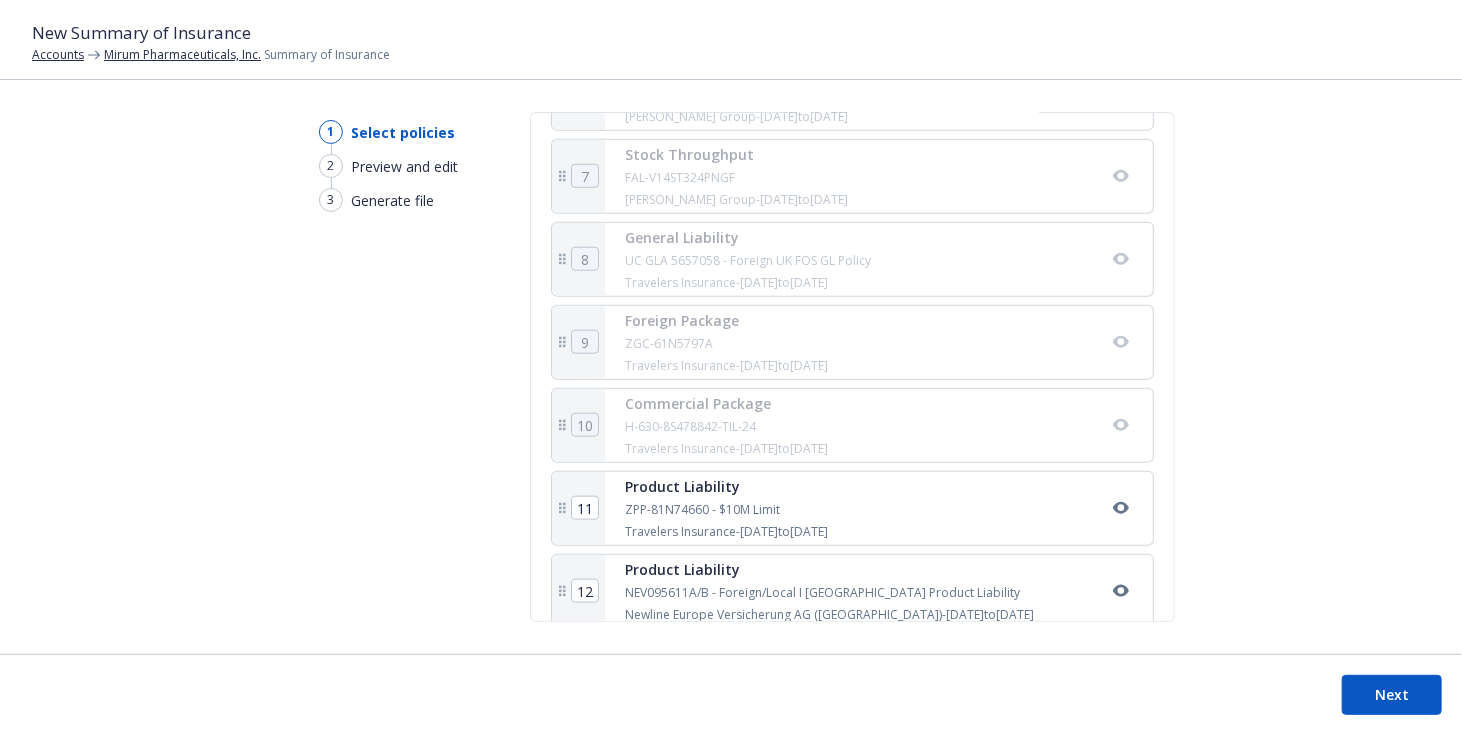 click on "Product Liability ZPP-81N74660 - $10M Limit Travelers Insurance  -  [DATE]  to  [DATE]" at bounding box center (879, 508) 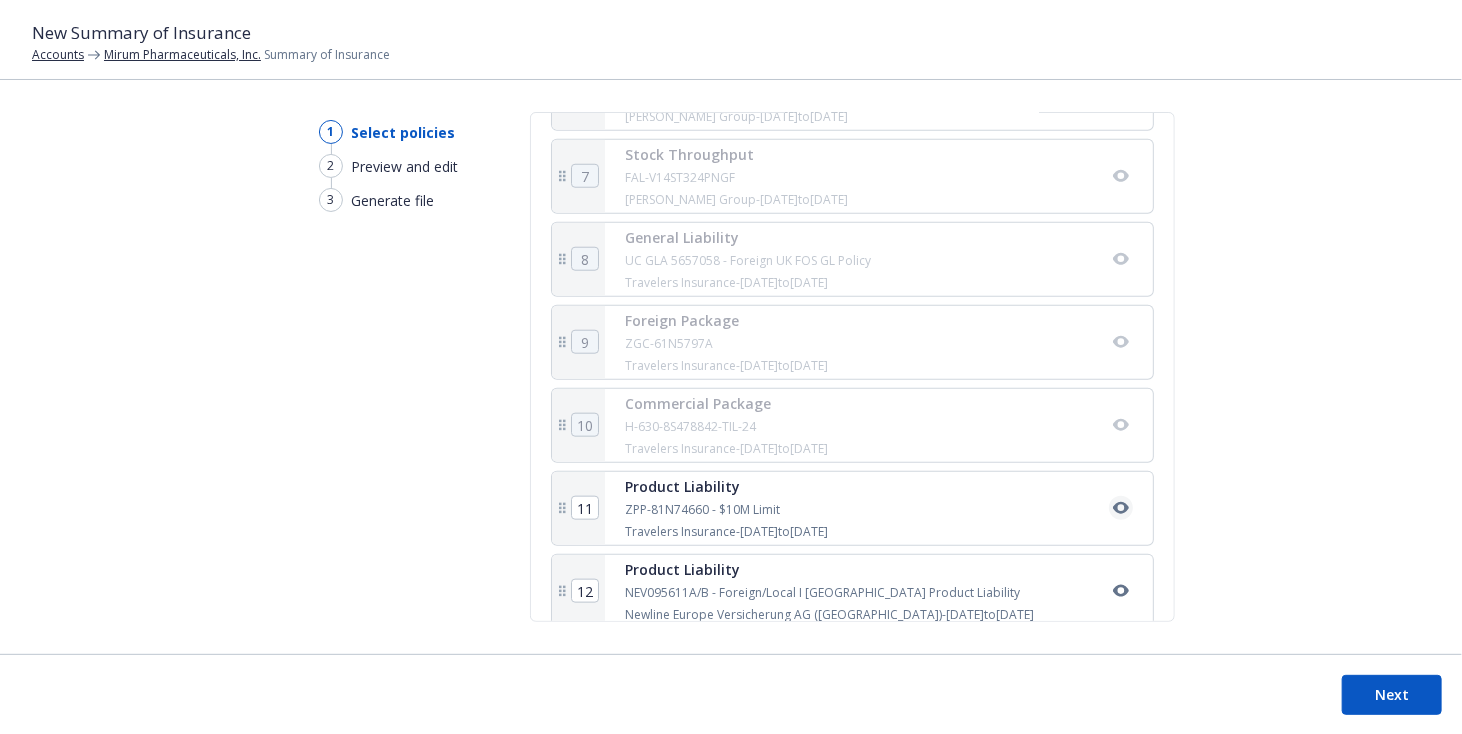 click 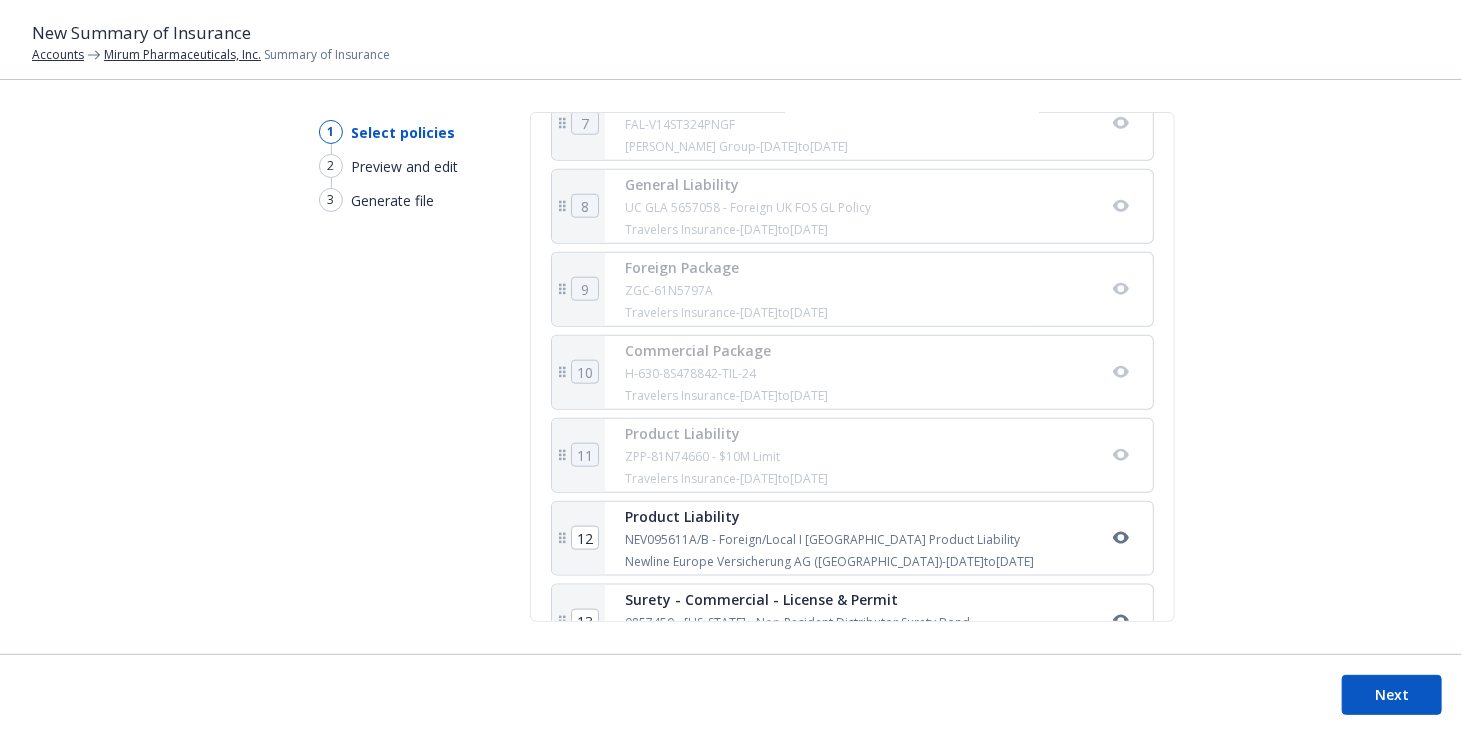 scroll, scrollTop: 1004, scrollLeft: 0, axis: vertical 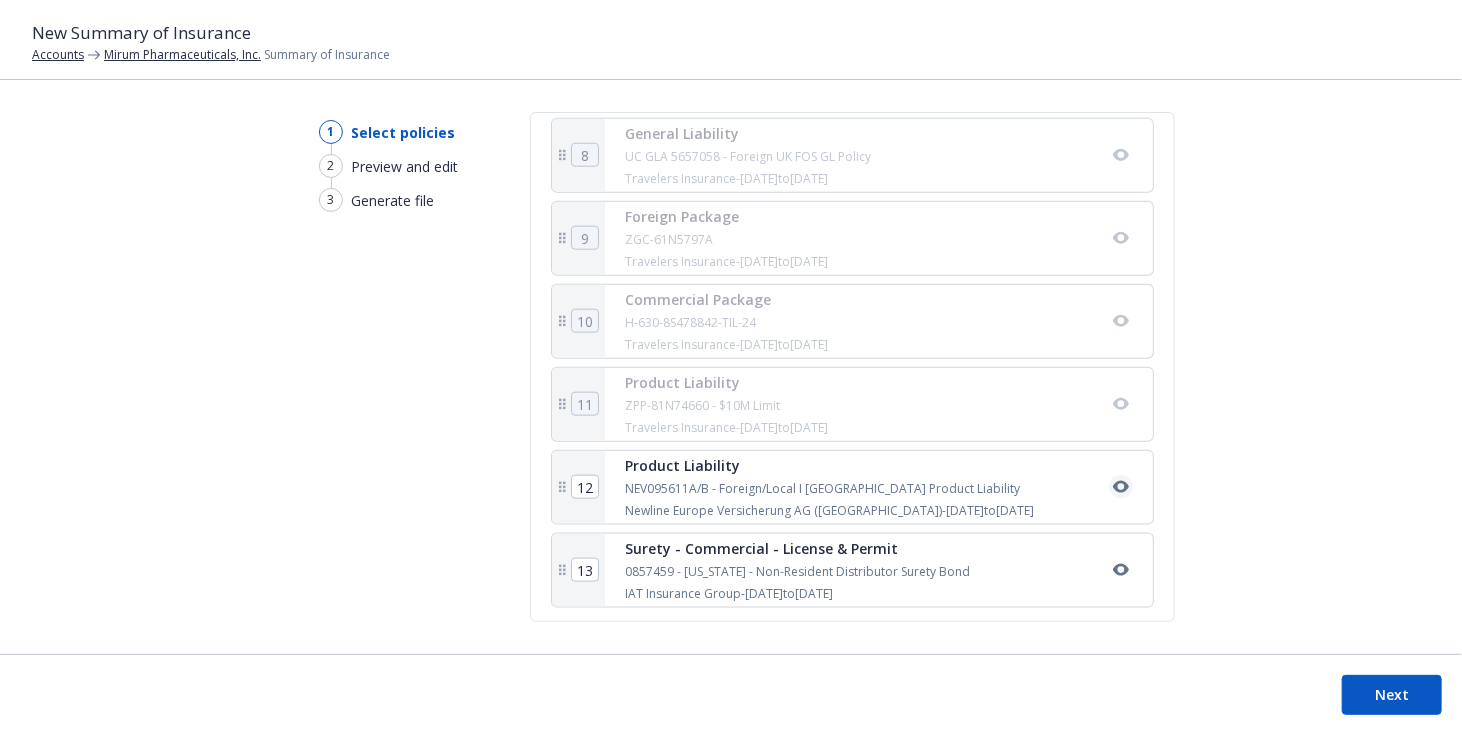 click 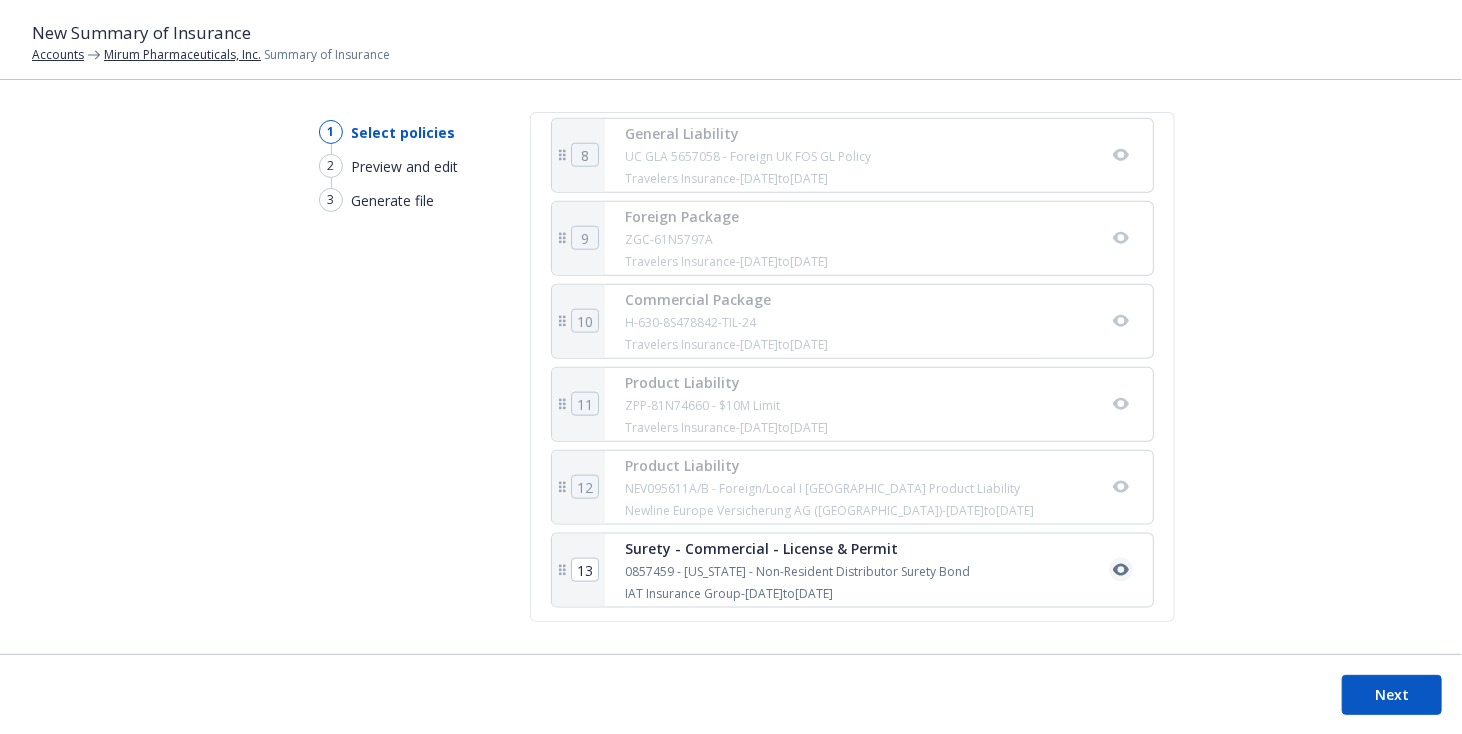 click 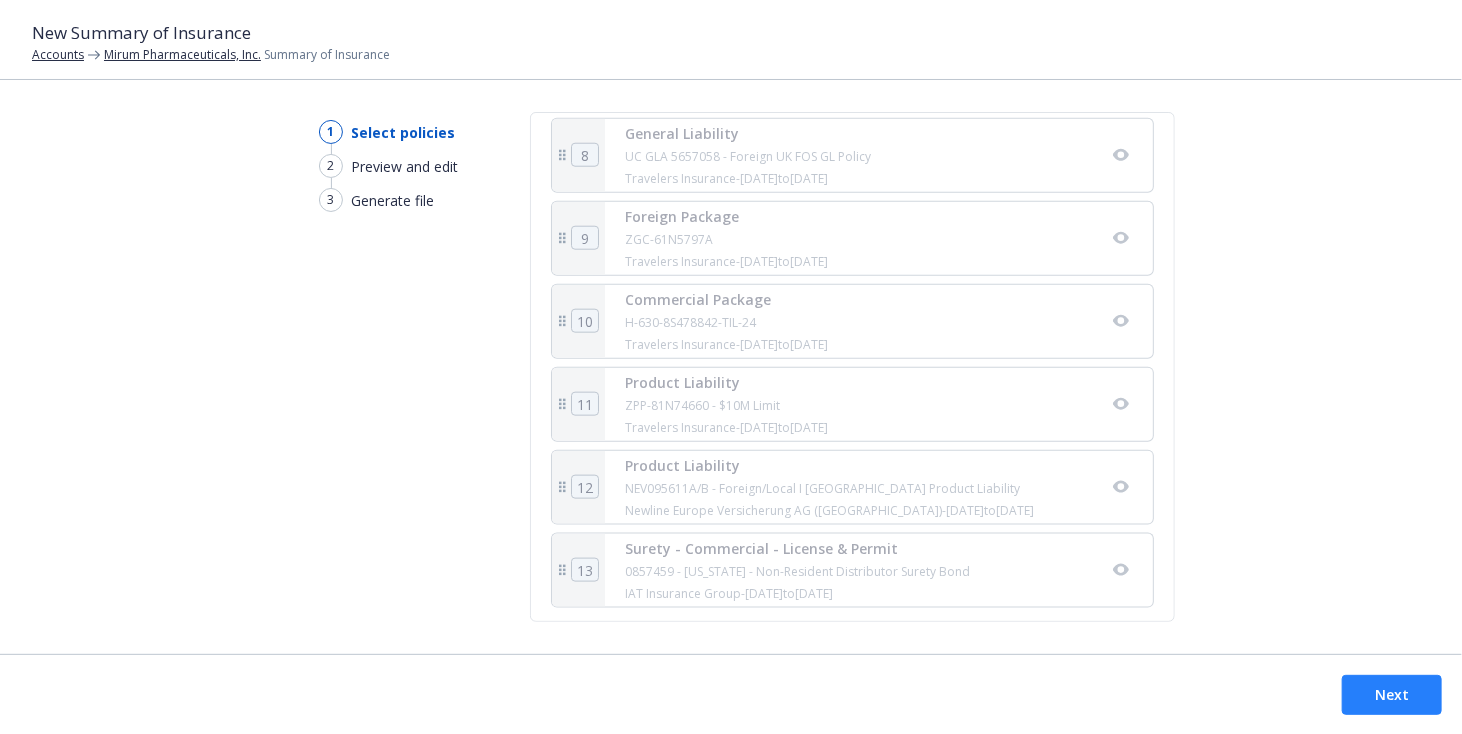 click on "Next" at bounding box center (1392, 695) 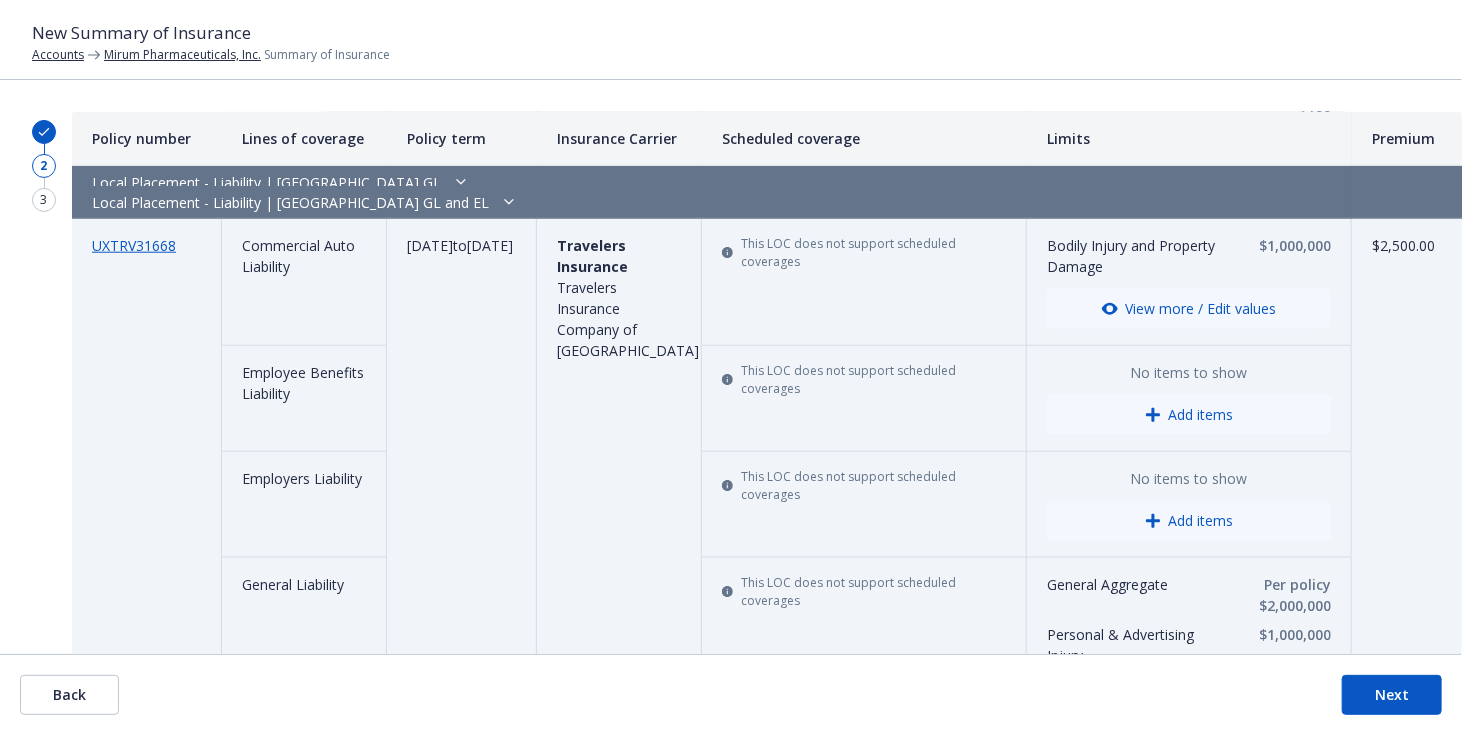 scroll, scrollTop: 767, scrollLeft: 0, axis: vertical 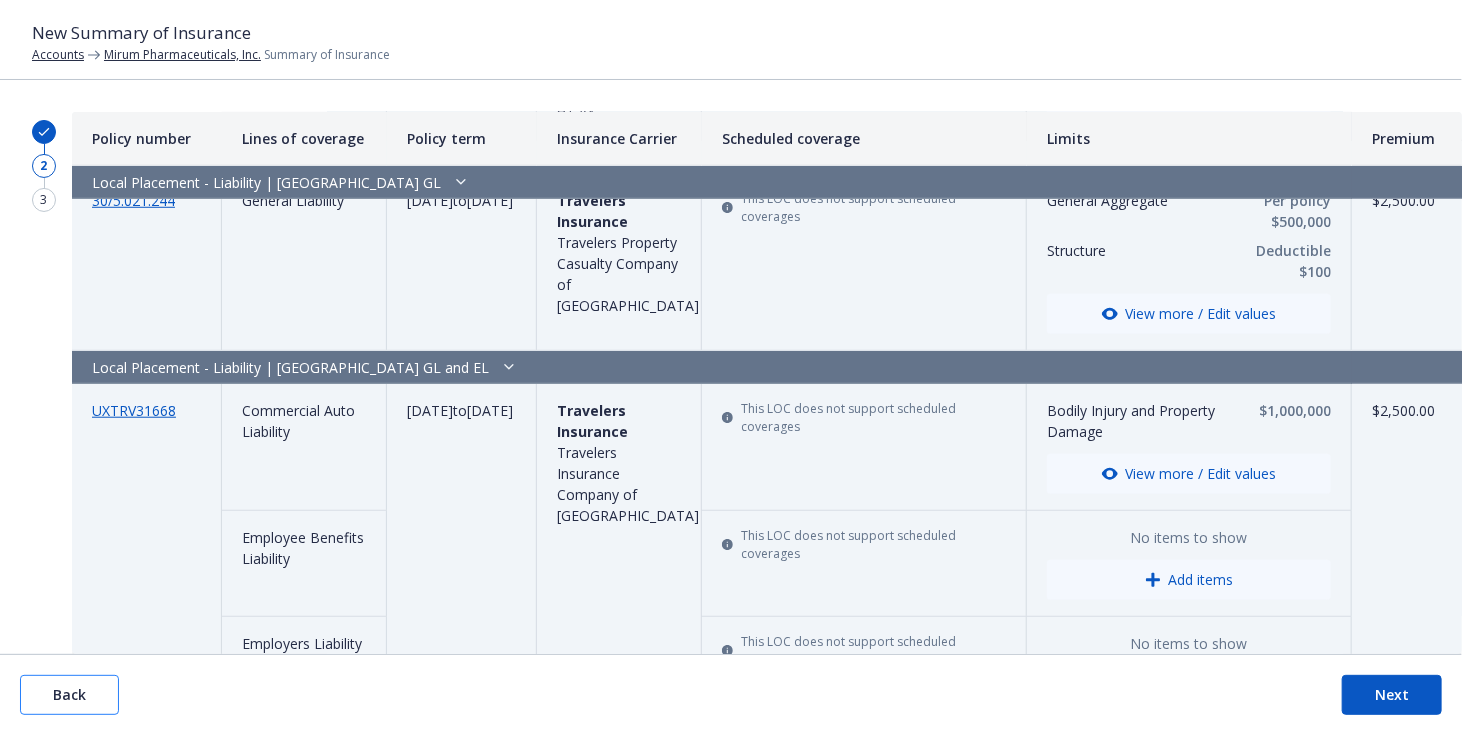 click on "Back" at bounding box center [69, 695] 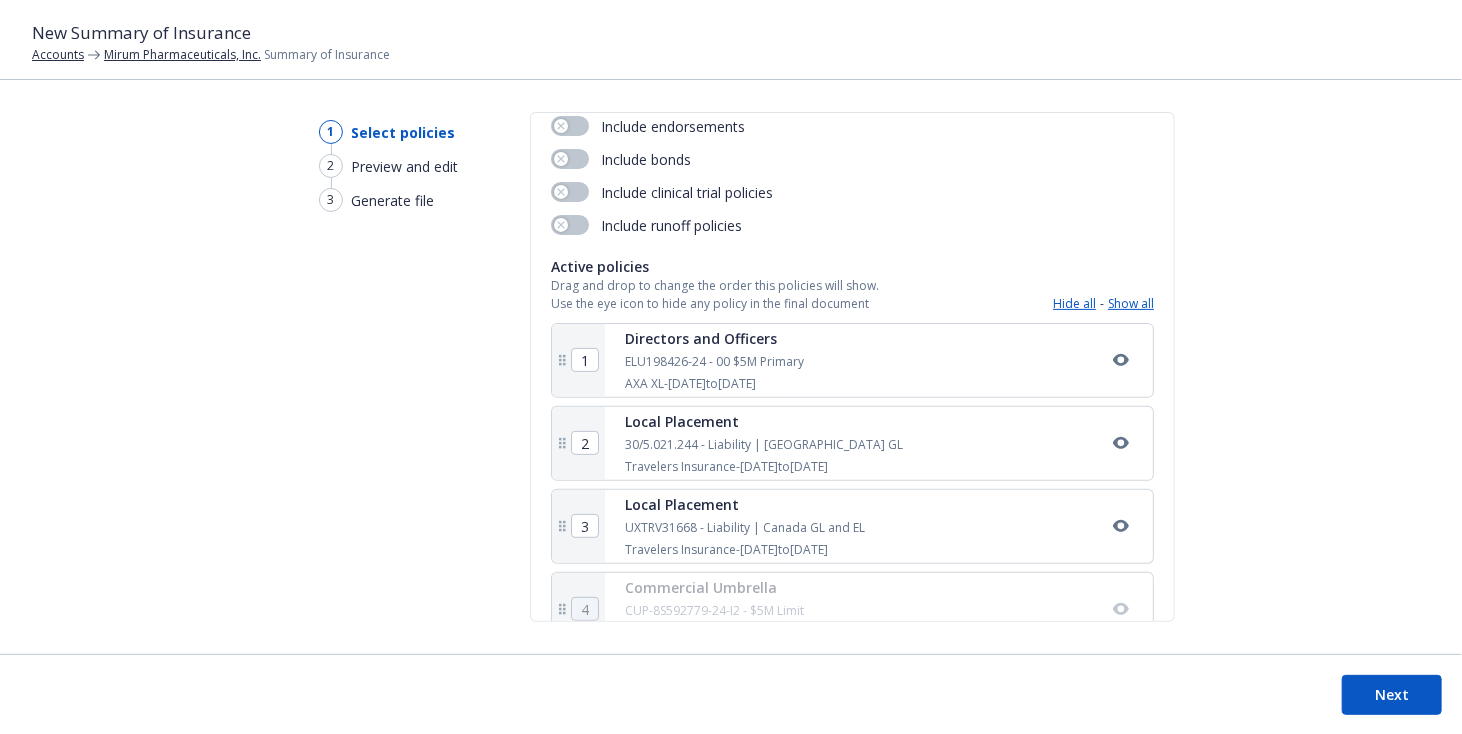 scroll, scrollTop: 300, scrollLeft: 0, axis: vertical 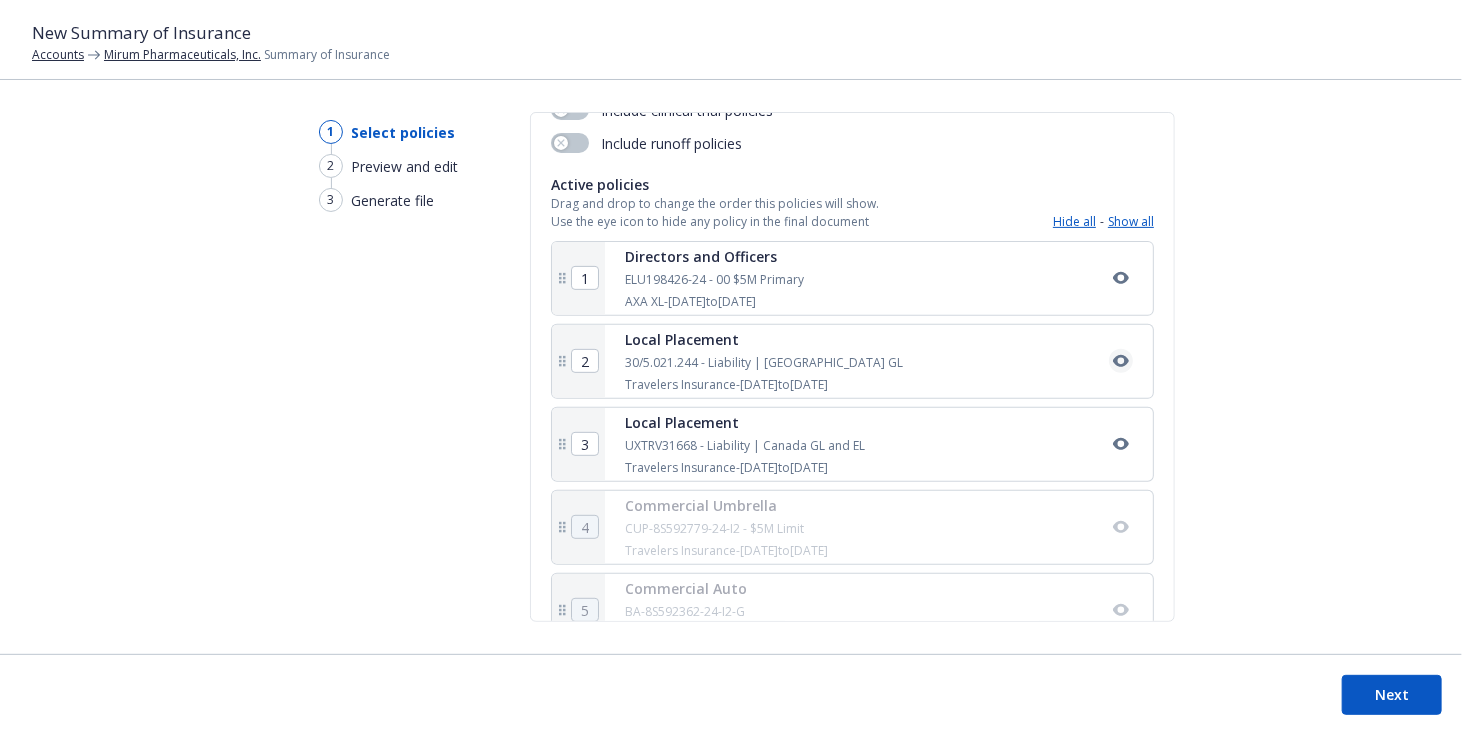 click 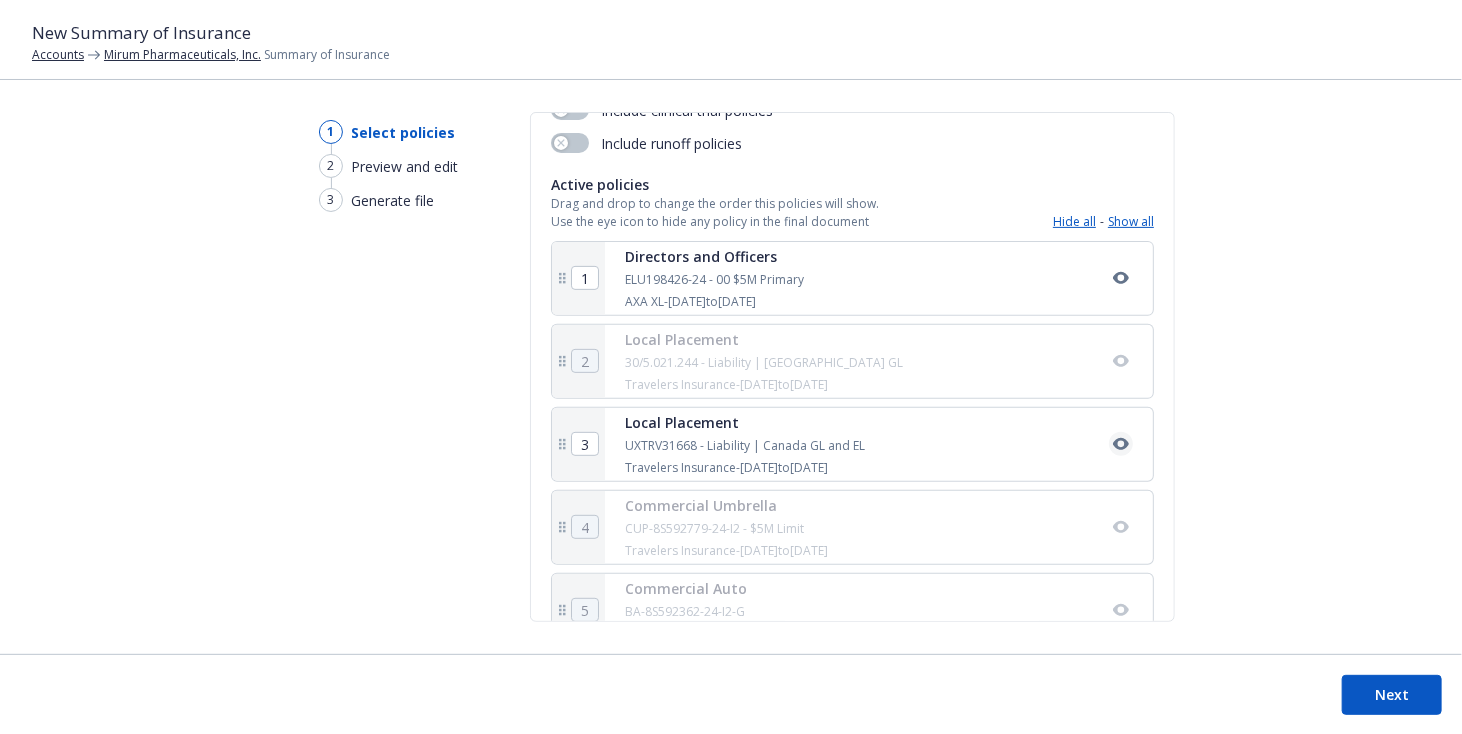 click 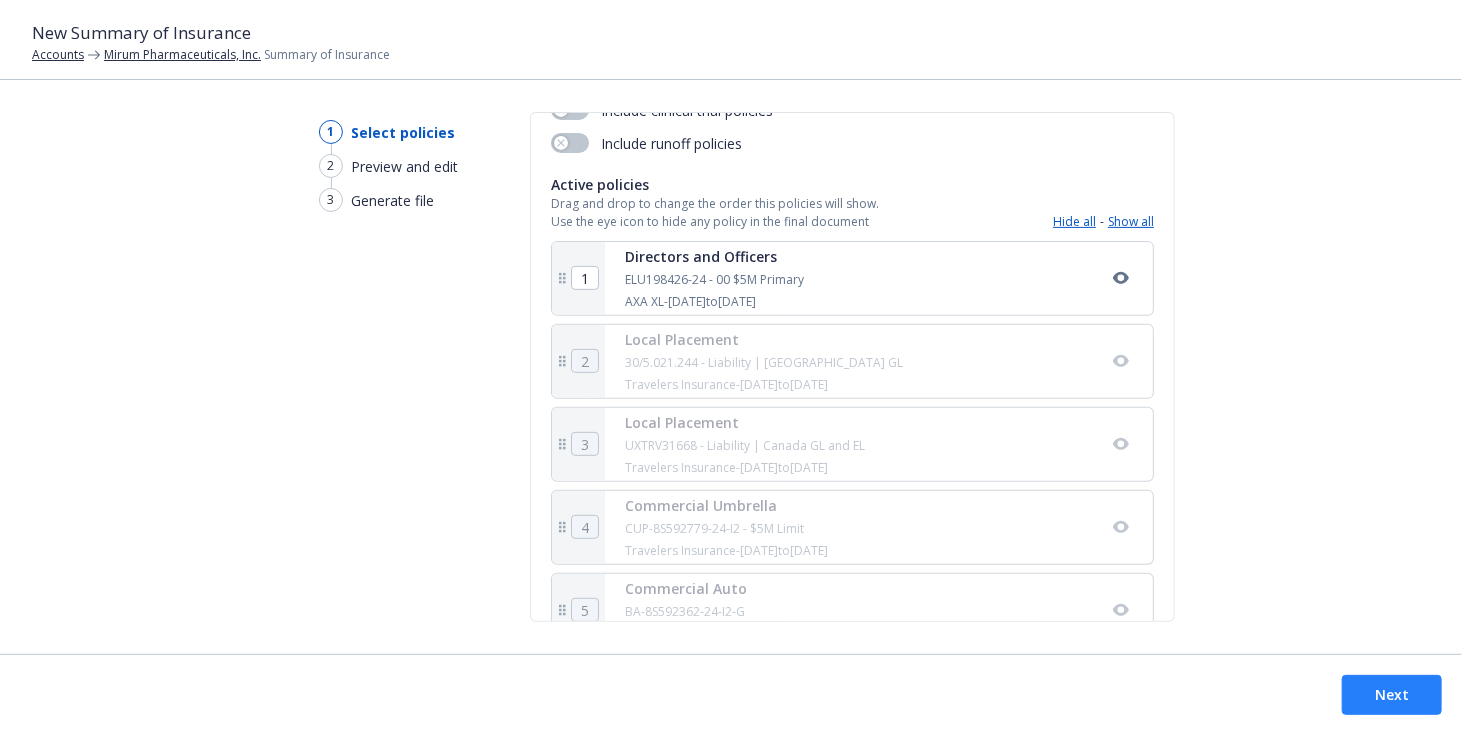click on "Next" at bounding box center [1392, 695] 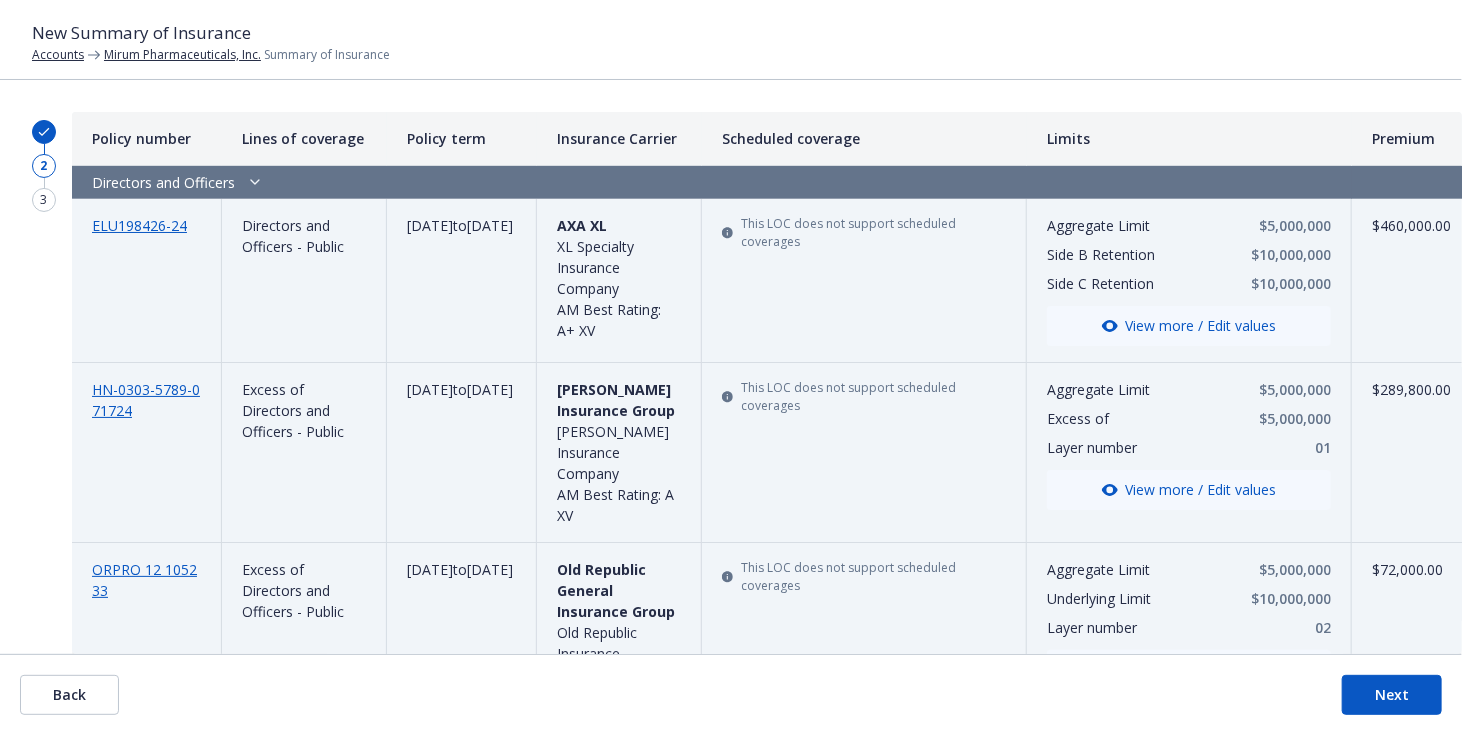 scroll, scrollTop: 252, scrollLeft: 0, axis: vertical 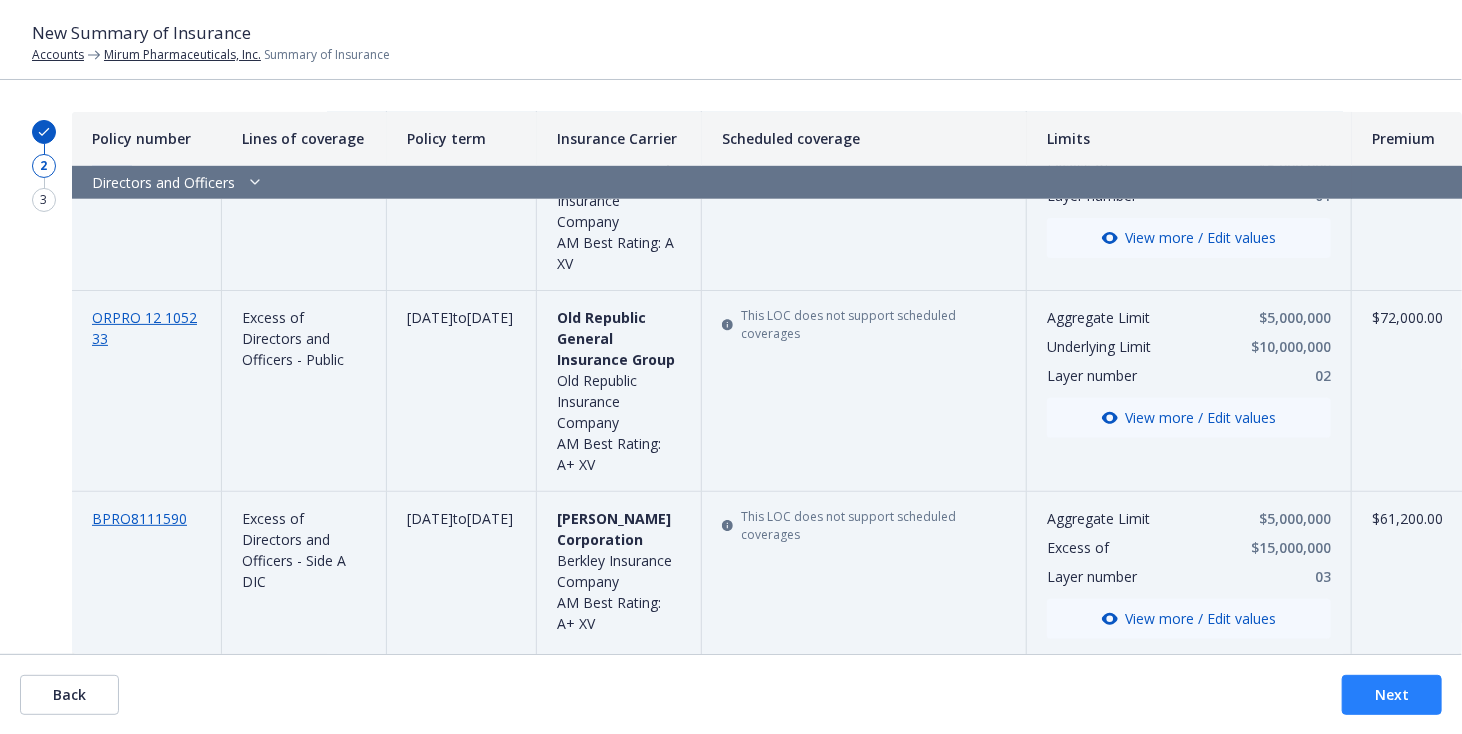 click on "Next" at bounding box center (1392, 695) 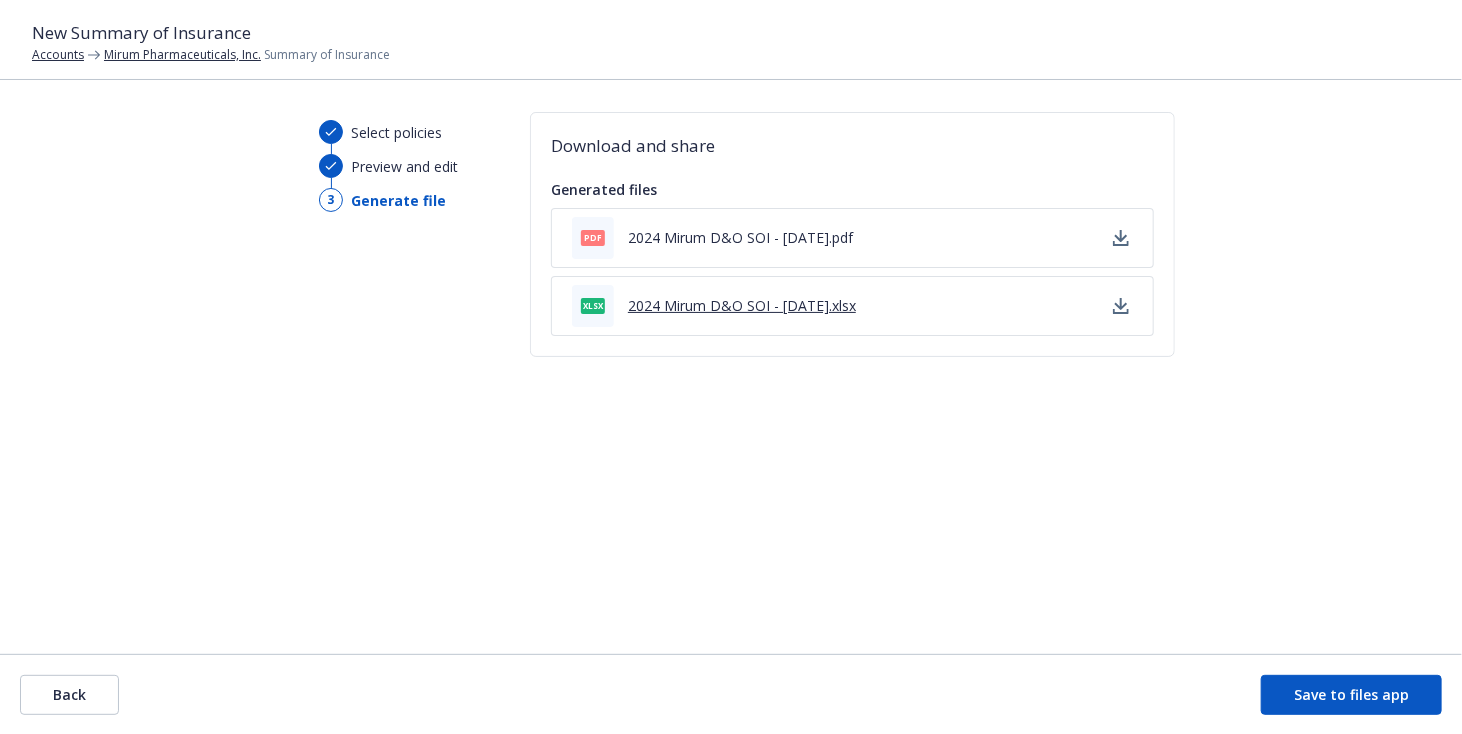 click on "2024 Mirum D&O SOI - [DATE].xlsx" at bounding box center (742, 305) 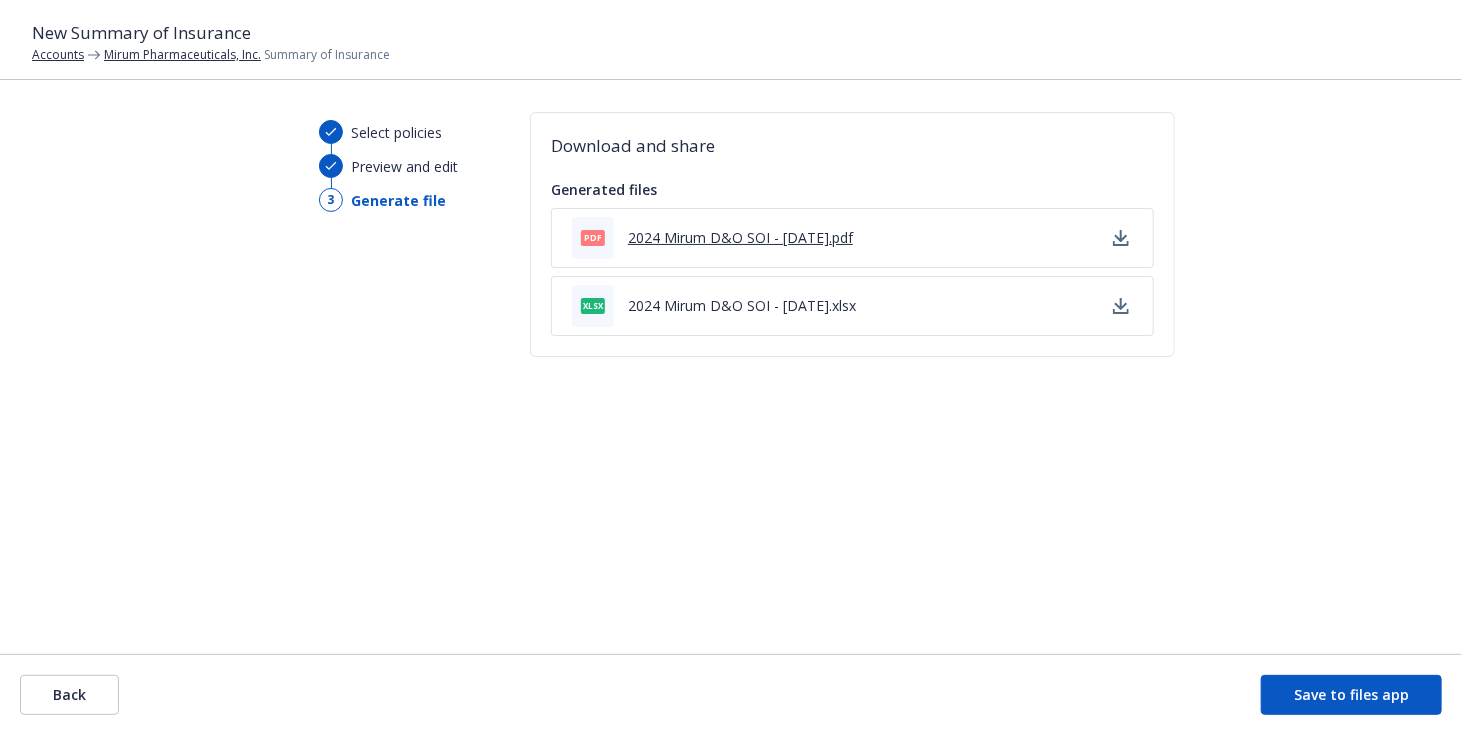 click on "2024 Mirum D&O SOI - [DATE].pdf" at bounding box center (740, 237) 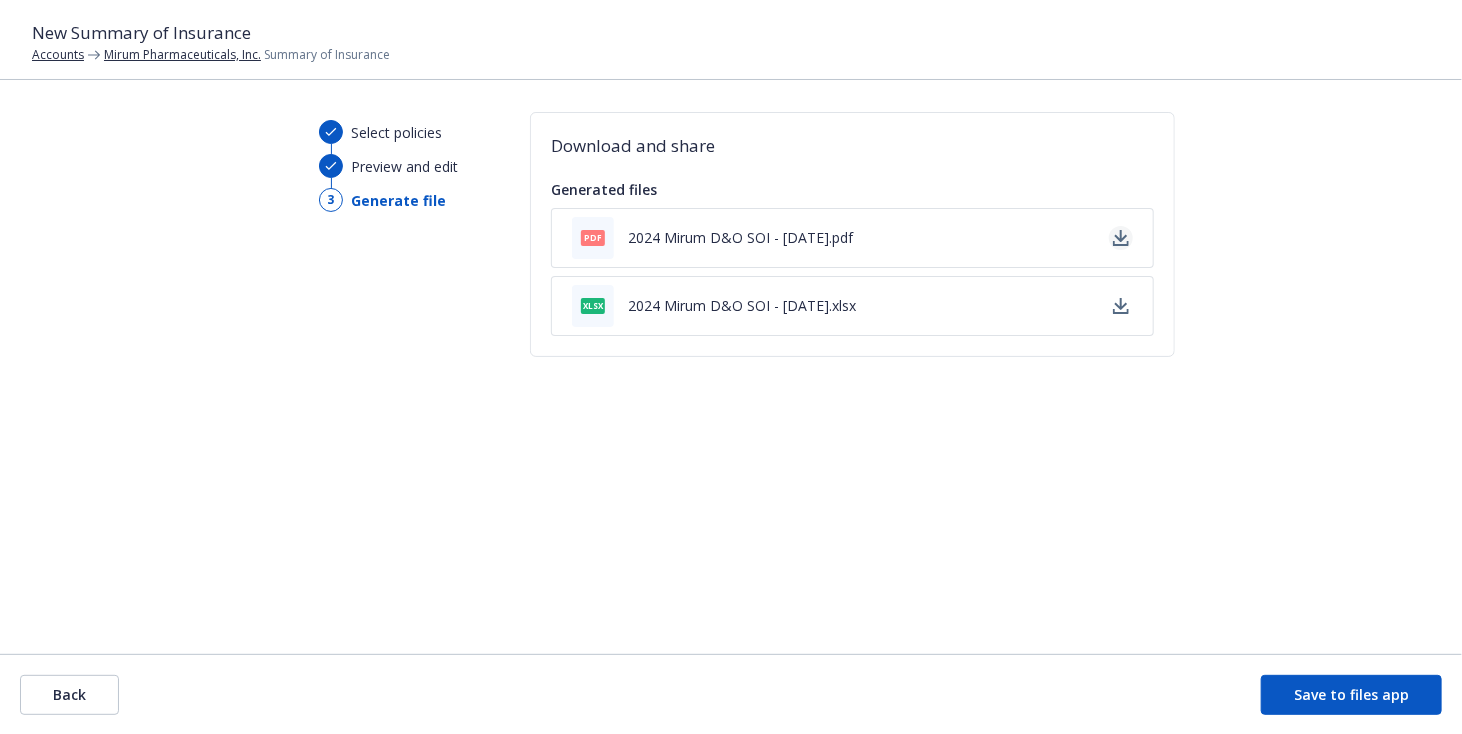 click 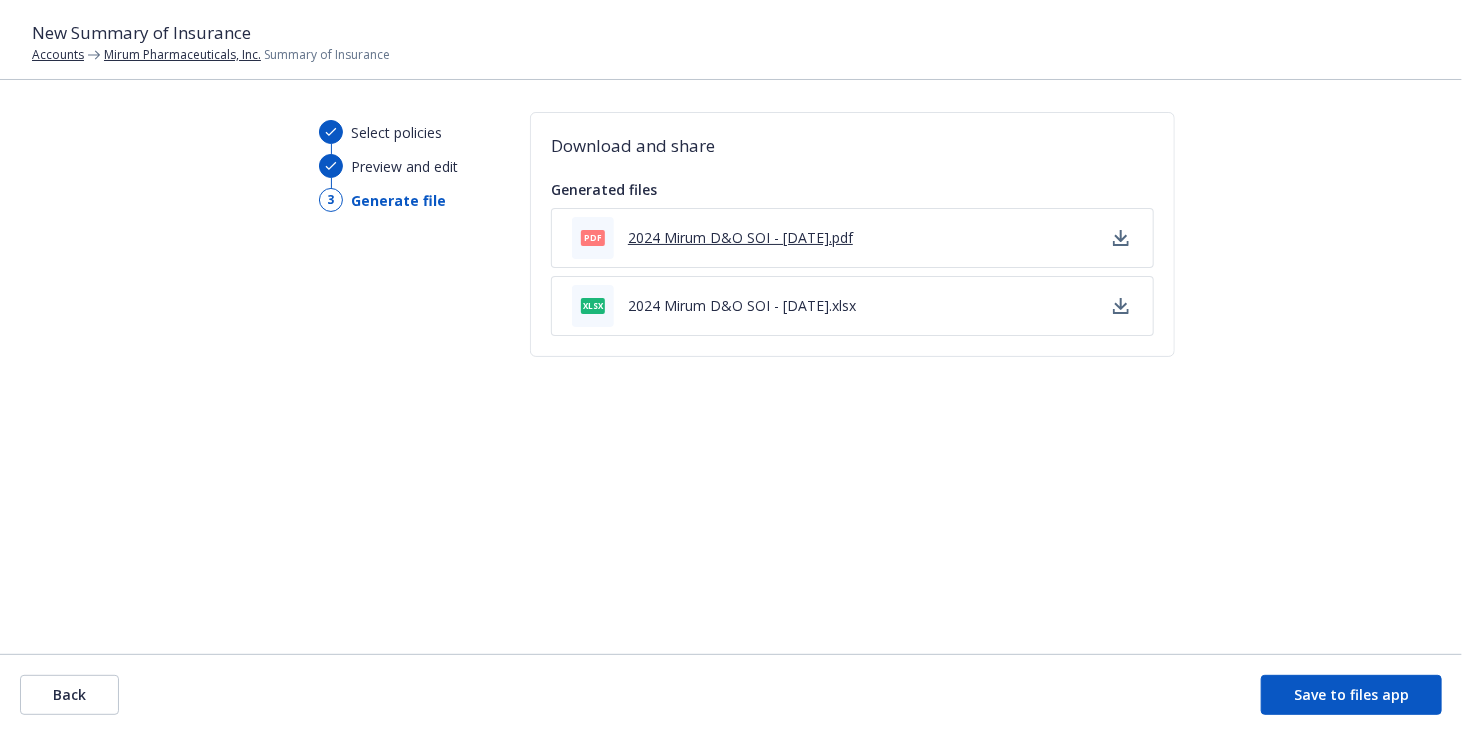 click on "2024 Mirum D&O SOI - [DATE].pdf" at bounding box center (740, 237) 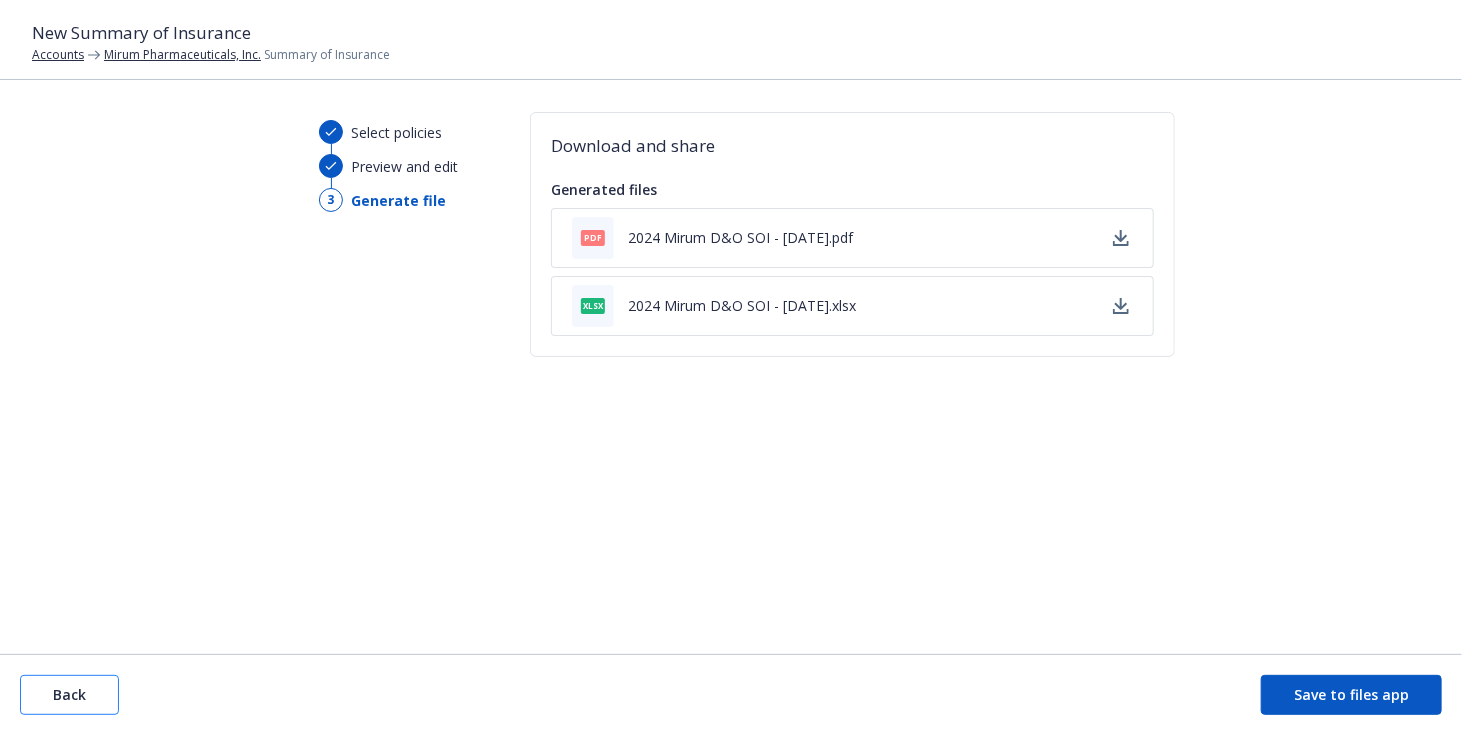 click on "Back" at bounding box center (69, 695) 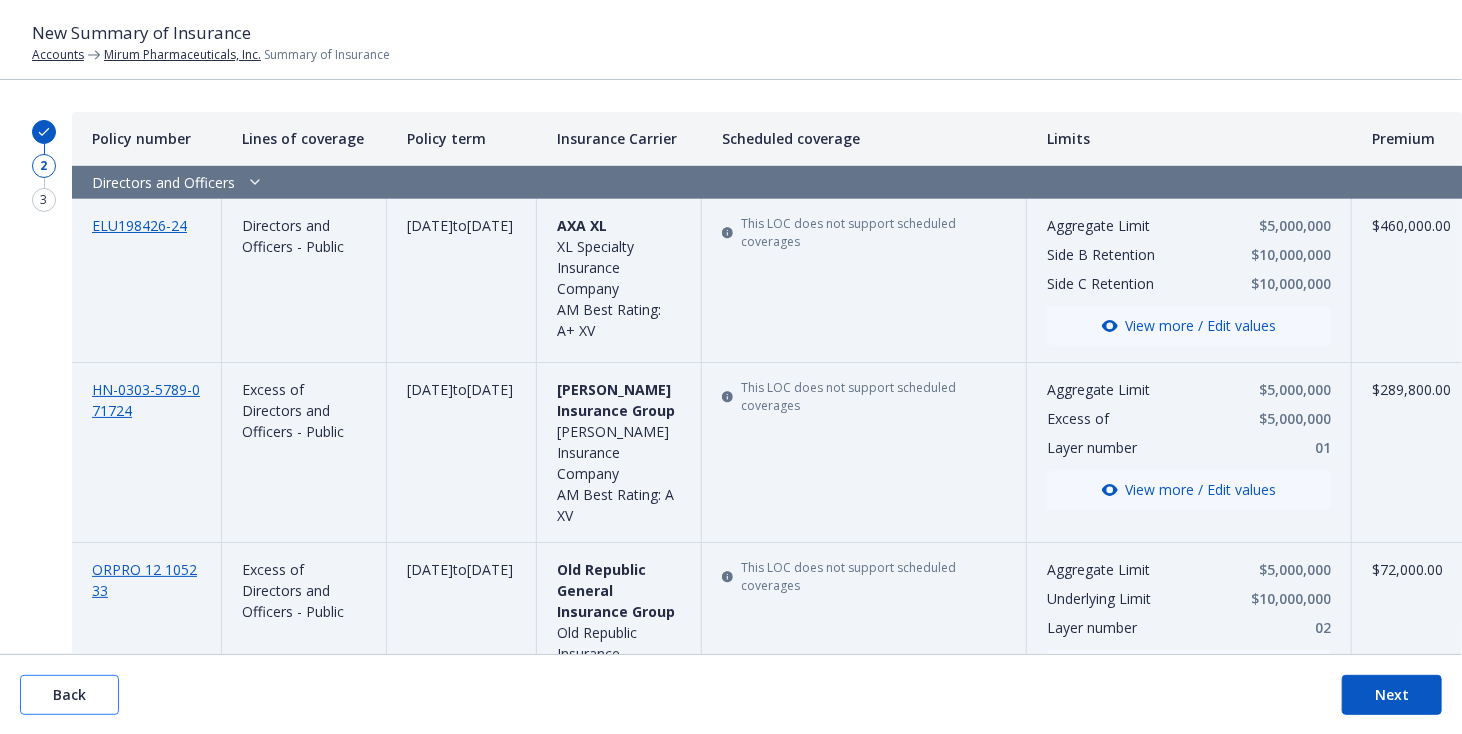click on "Back" at bounding box center (69, 695) 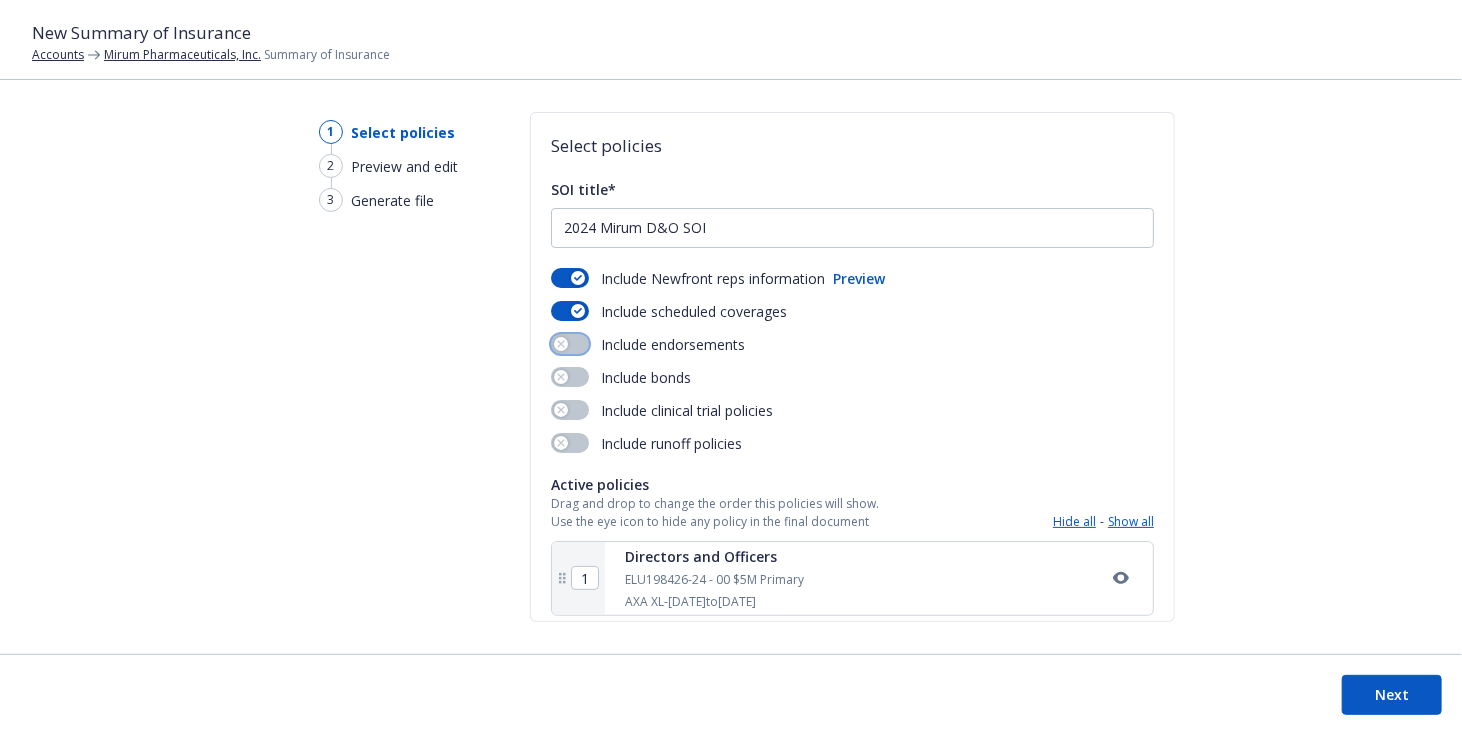click at bounding box center (561, 344) 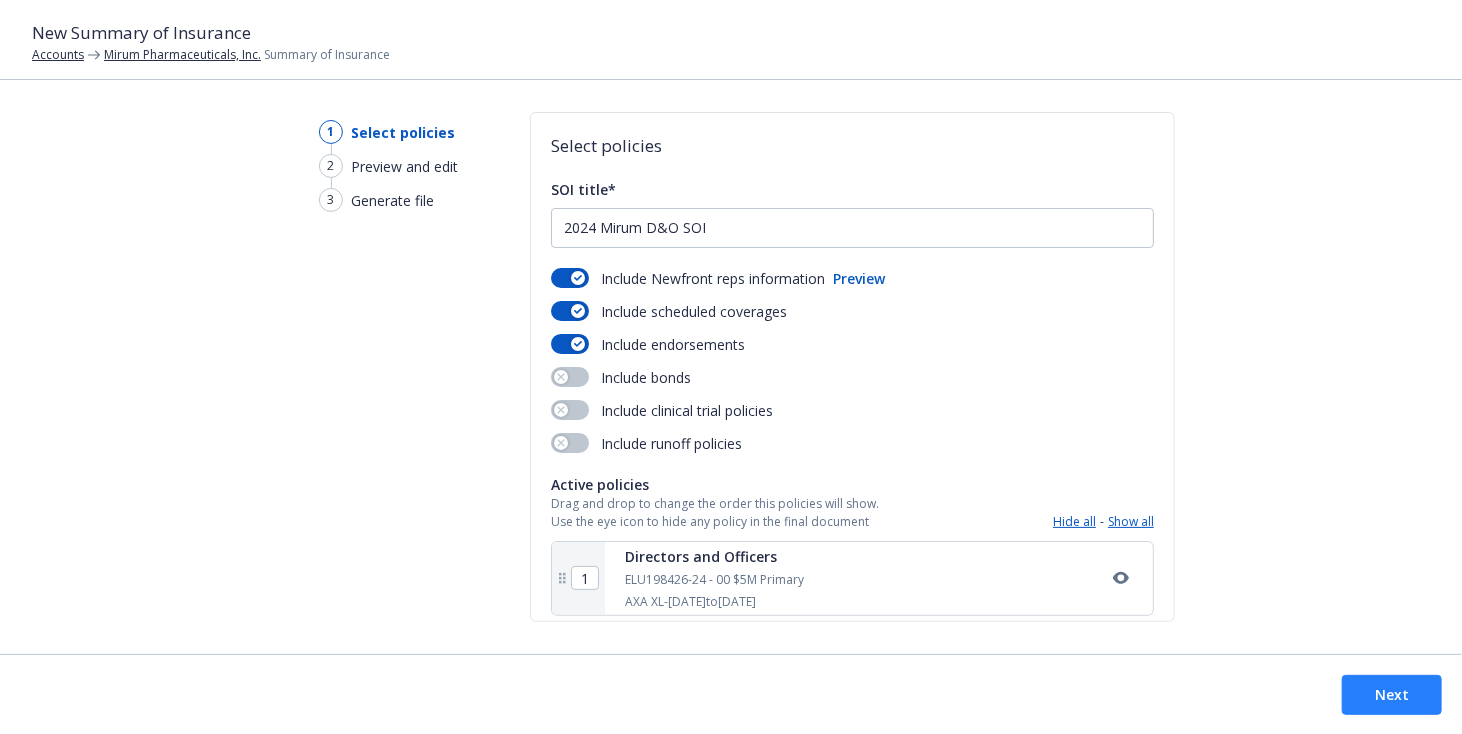 click on "Next" at bounding box center [1392, 695] 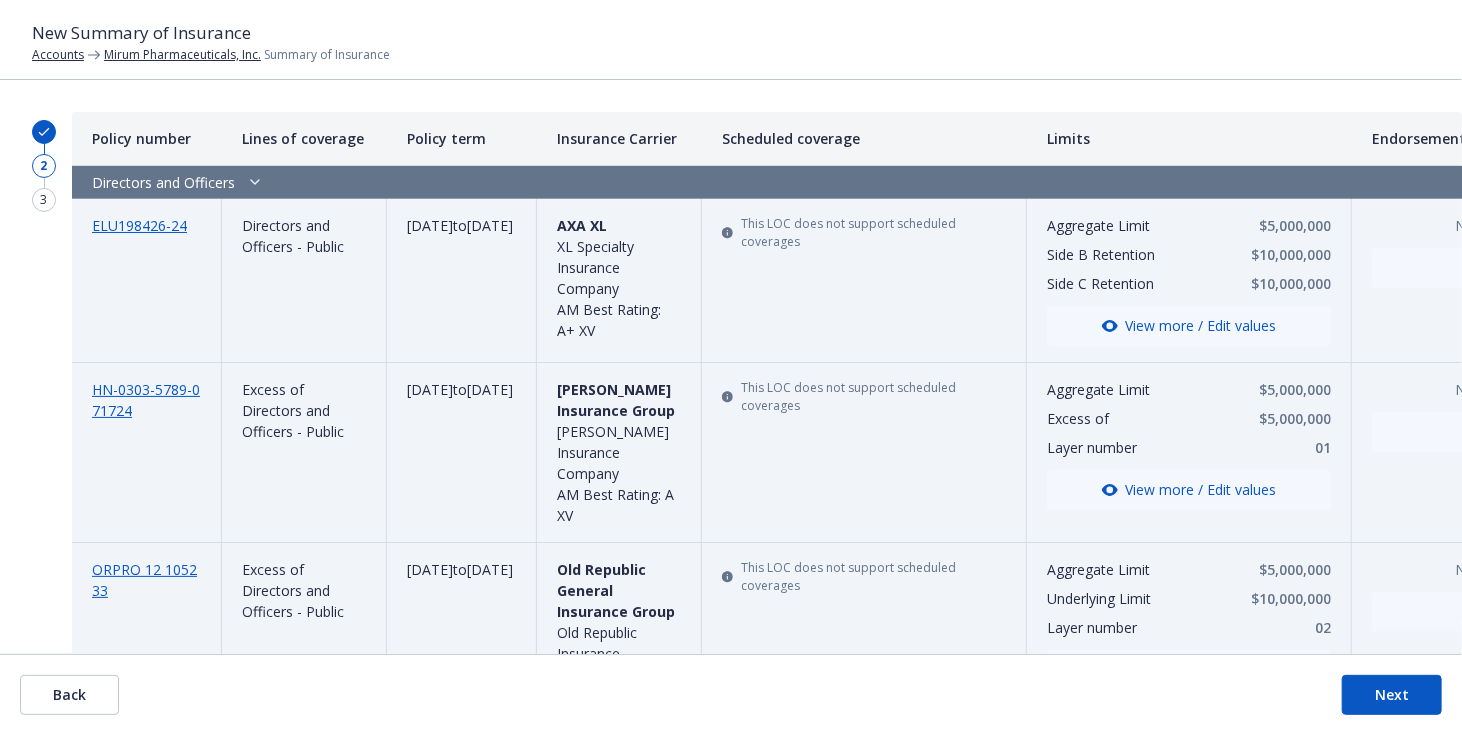 click on "Next" at bounding box center (1392, 695) 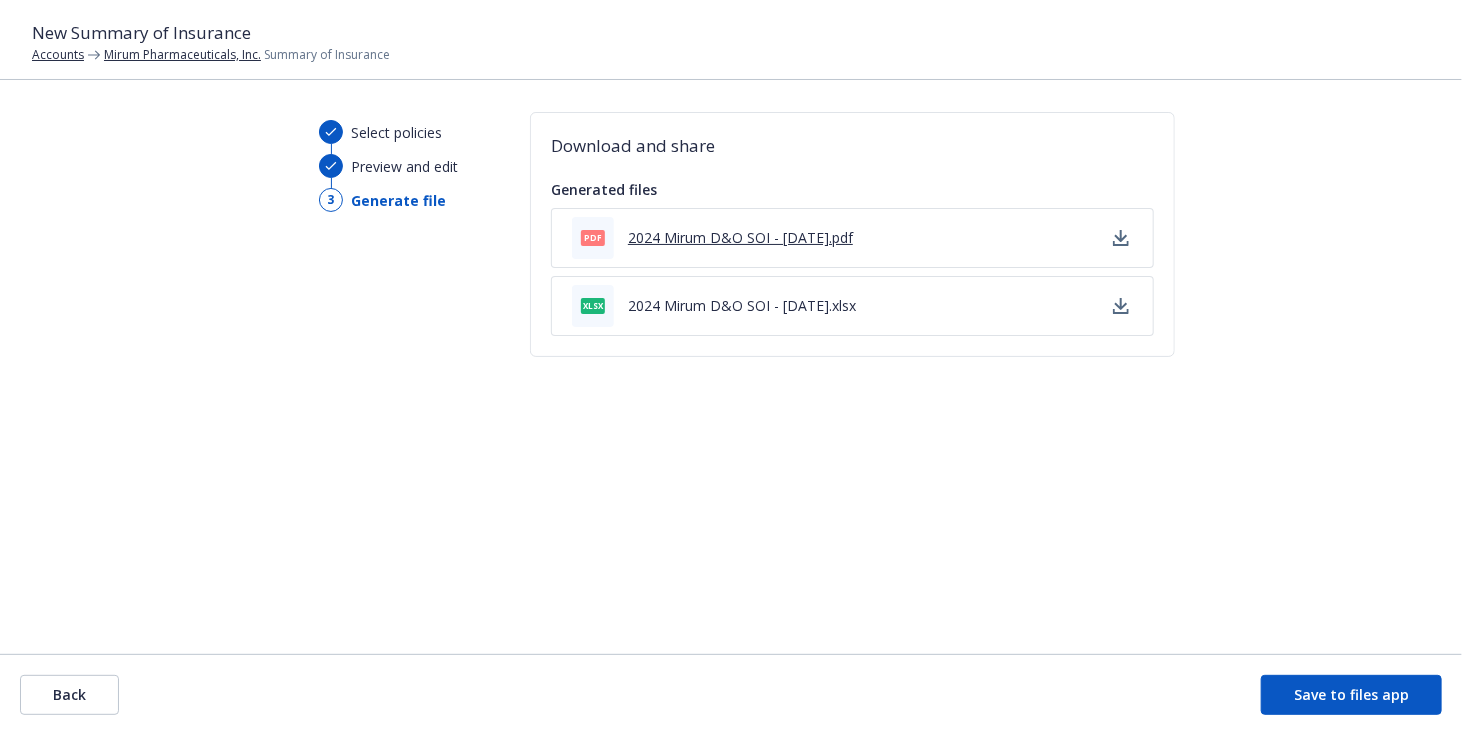 click on "2024 Mirum D&O SOI - [DATE].pdf" at bounding box center (740, 237) 